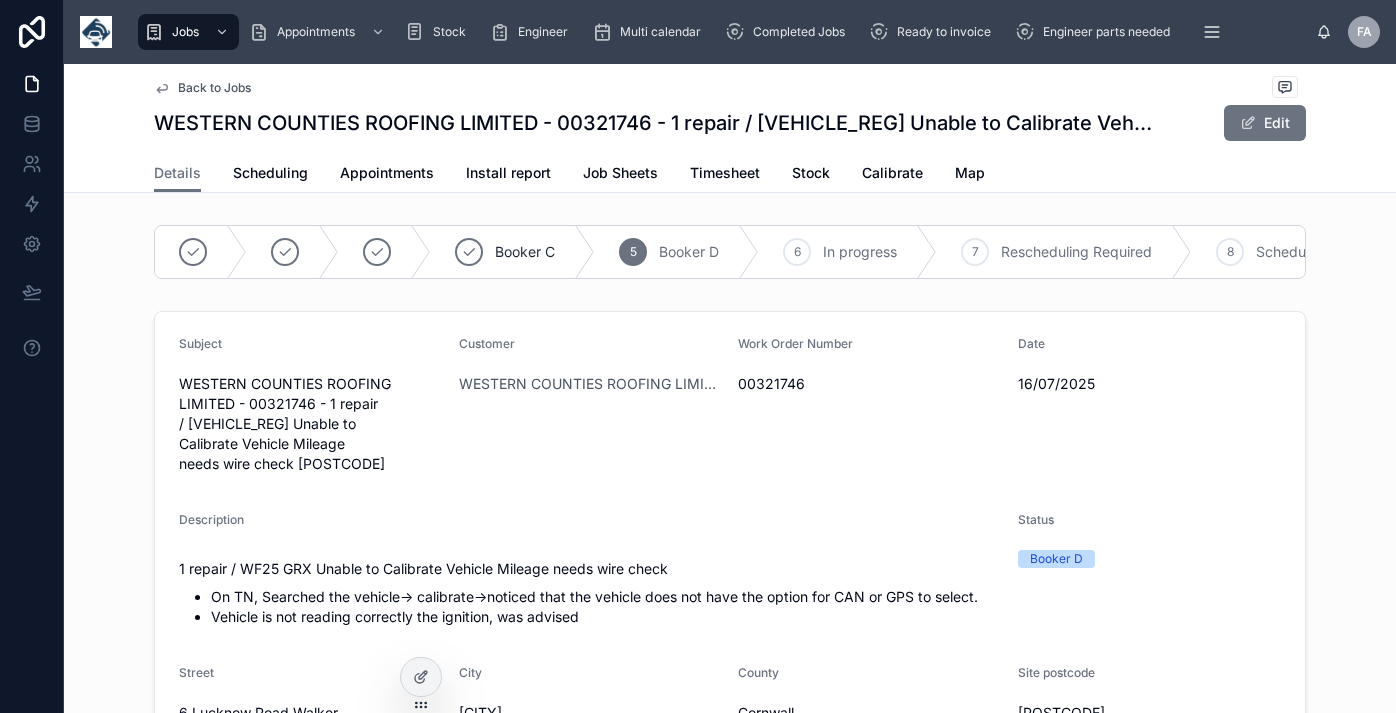 scroll, scrollTop: 0, scrollLeft: 0, axis: both 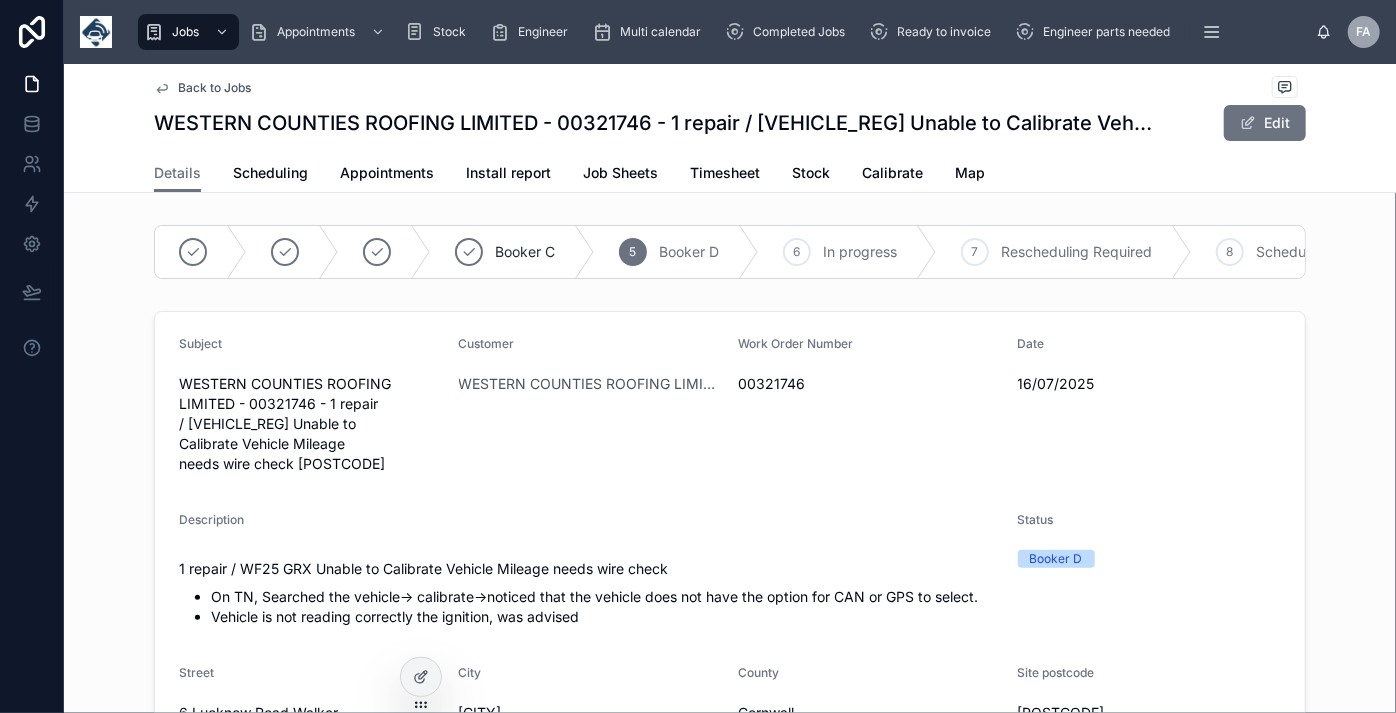 click on "Back to Jobs" at bounding box center [214, 88] 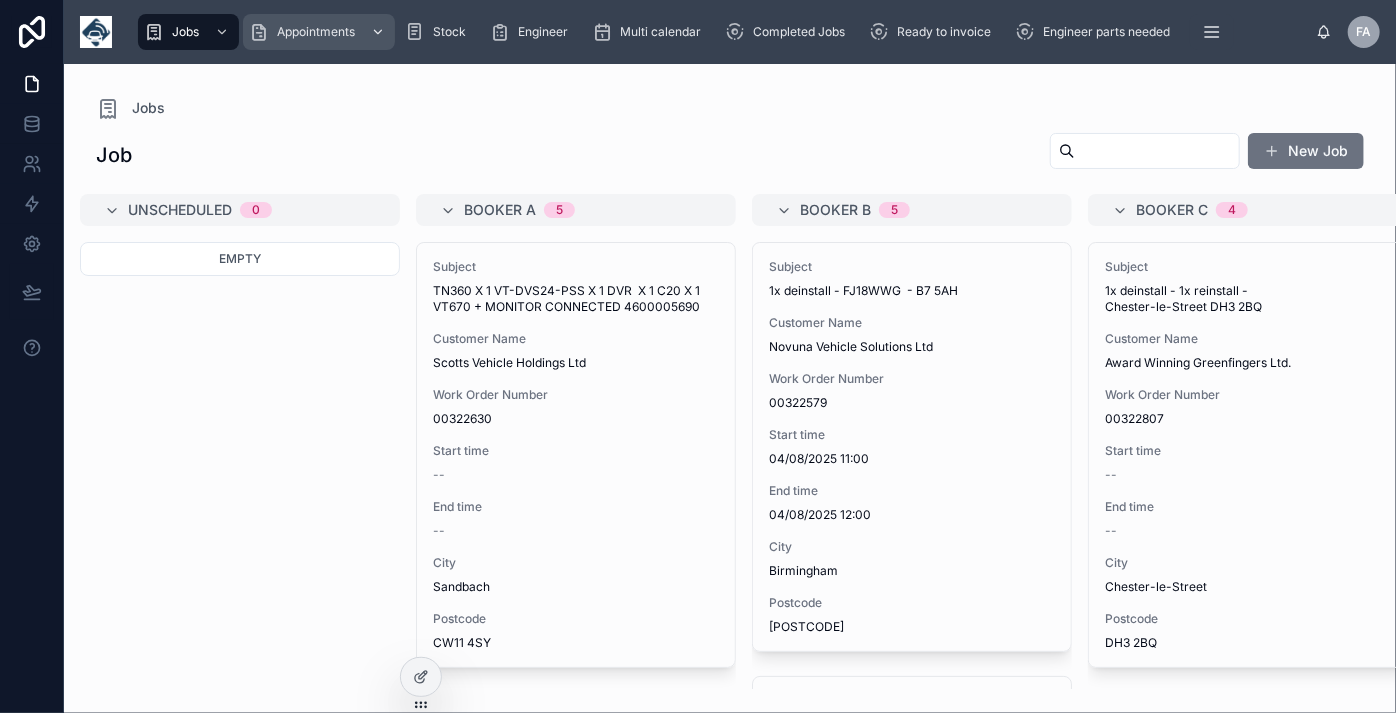 click on "Appointments" at bounding box center [316, 32] 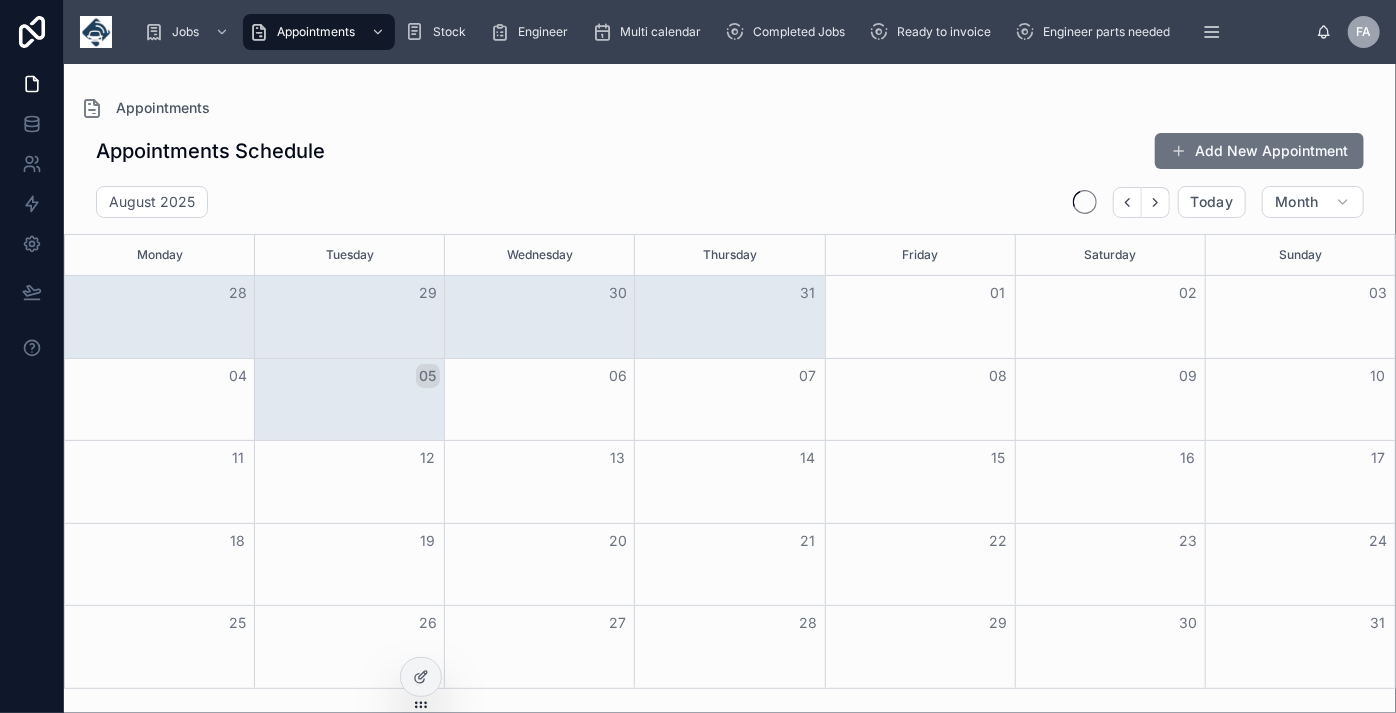 click on "Appointments Schedule Add New Appointment" at bounding box center (730, 151) 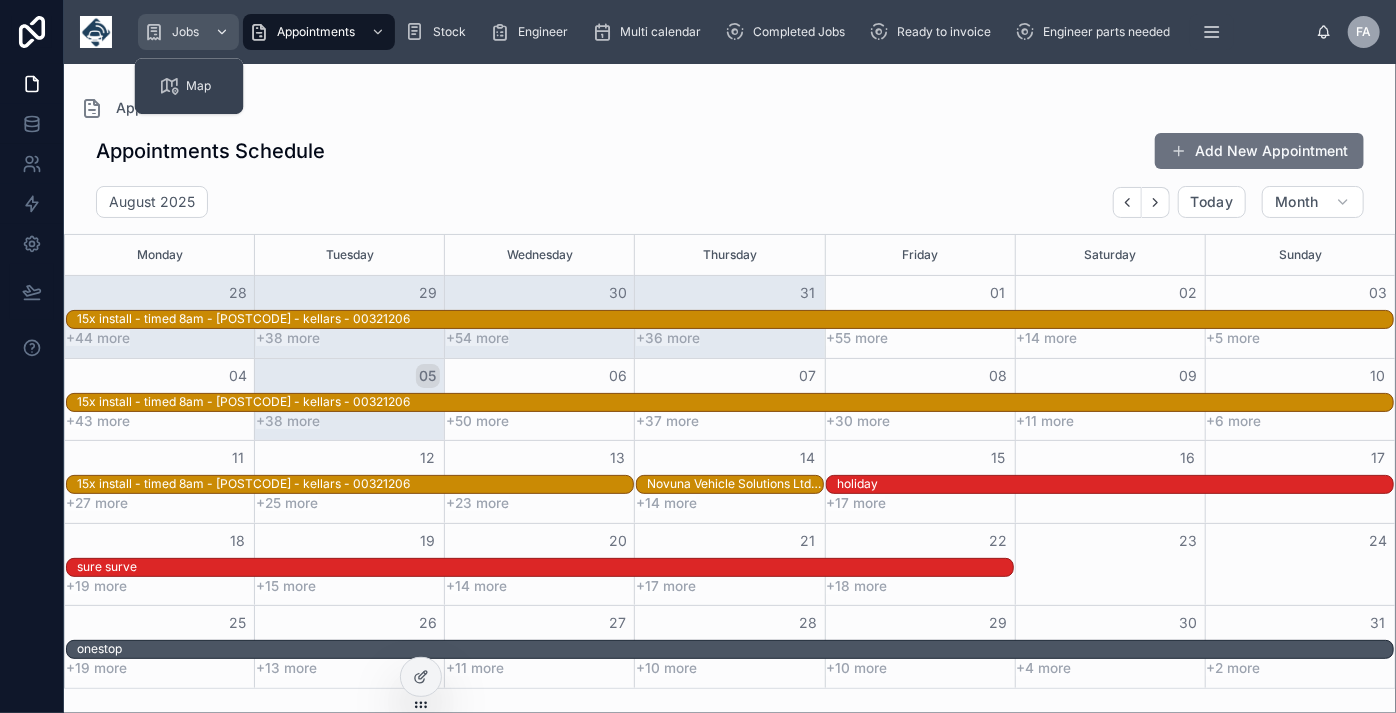 click on "Jobs" at bounding box center (188, 32) 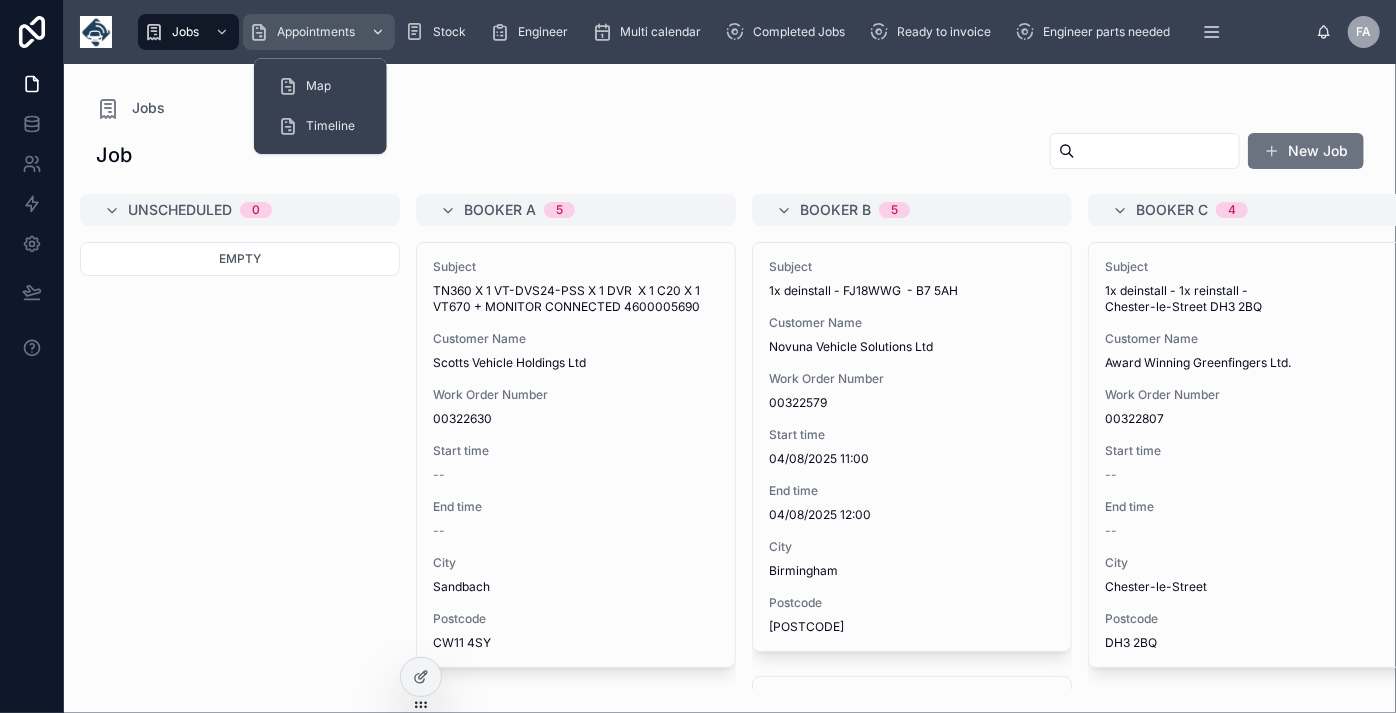 click on "Appointments" at bounding box center [316, 32] 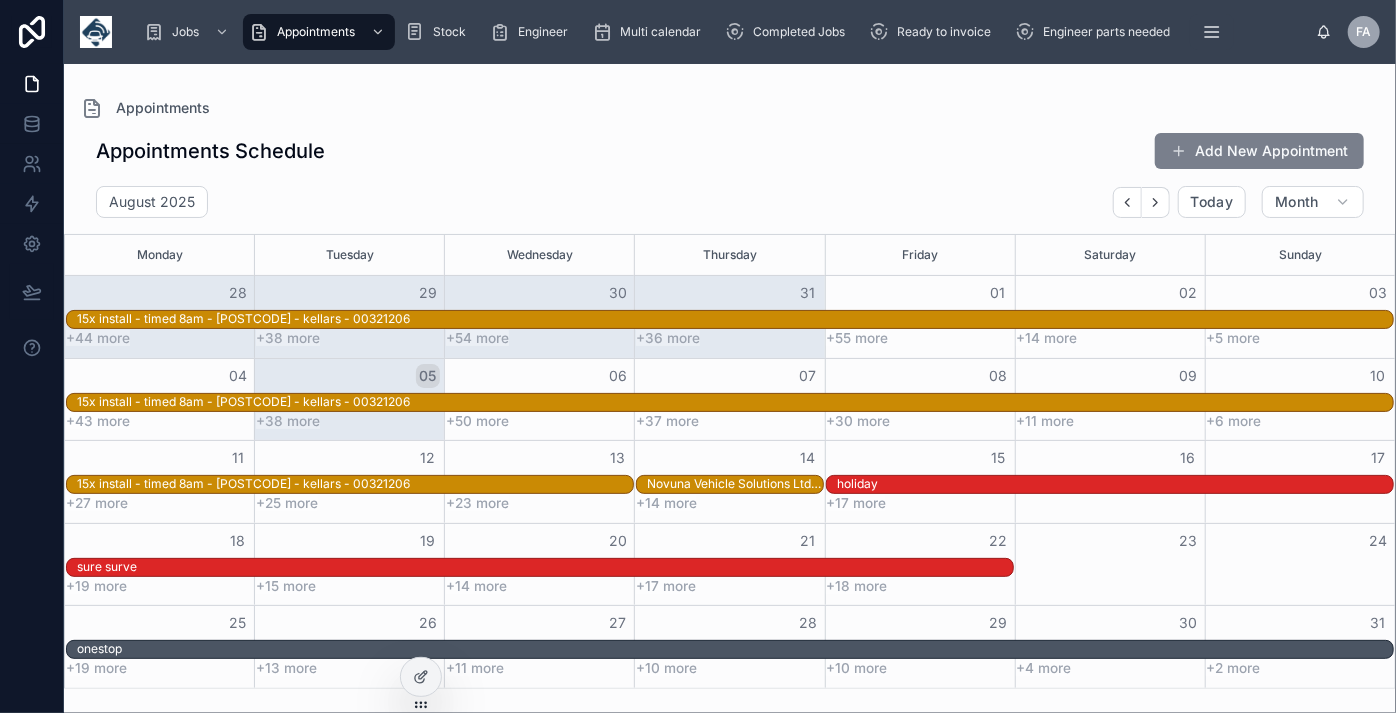 click on "Add New Appointment" at bounding box center (1259, 151) 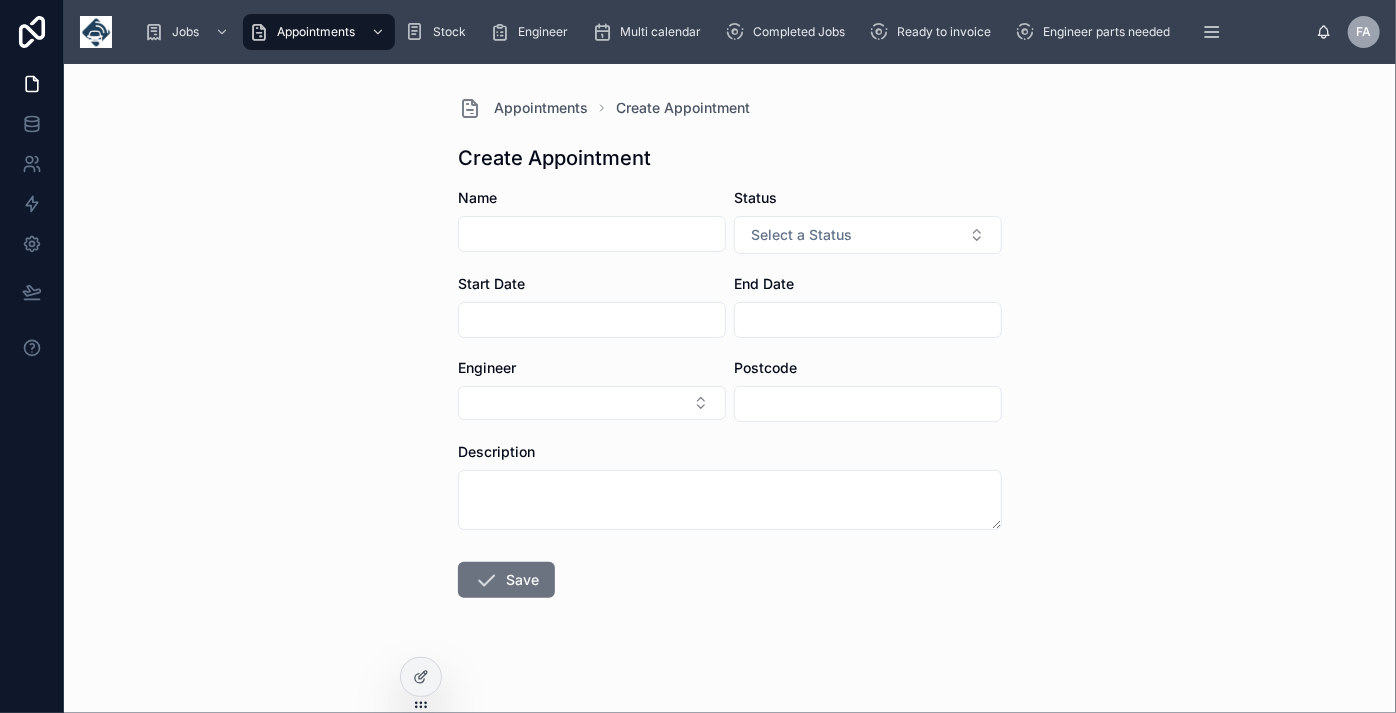 click at bounding box center [592, 234] 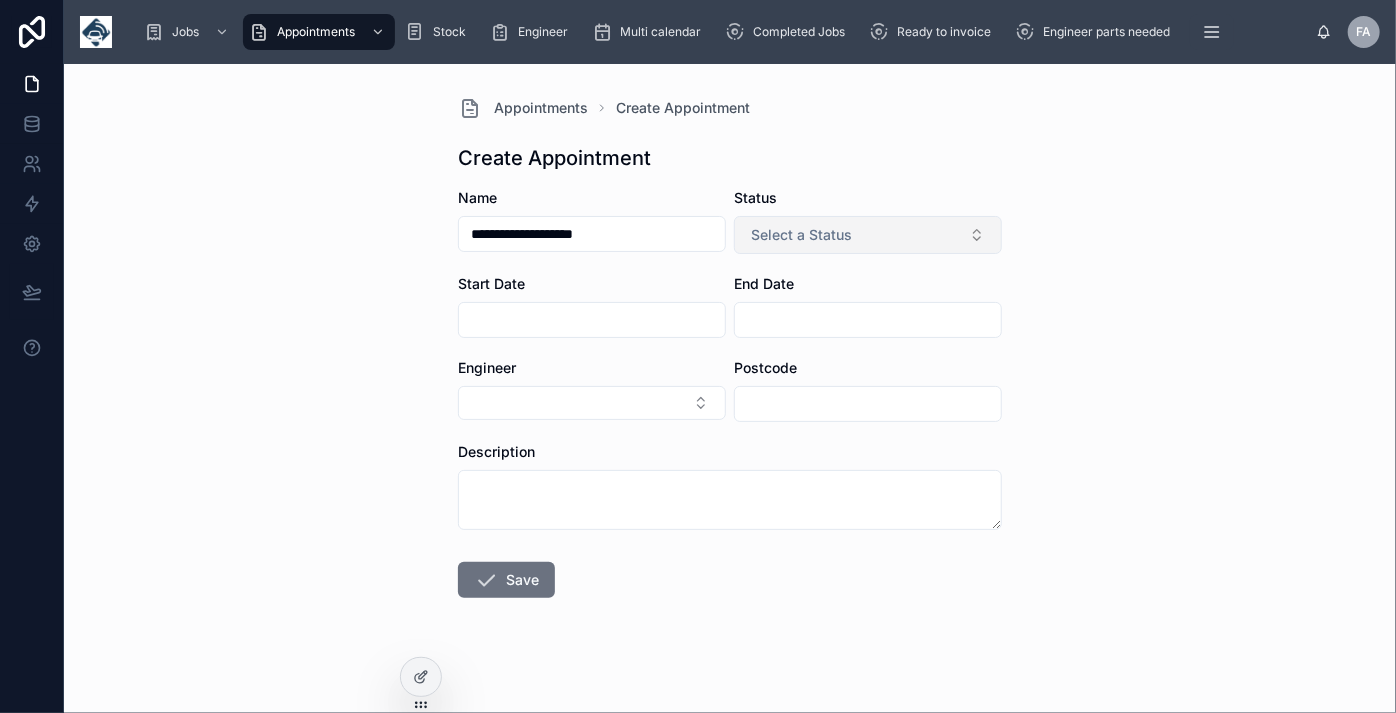 type on "**********" 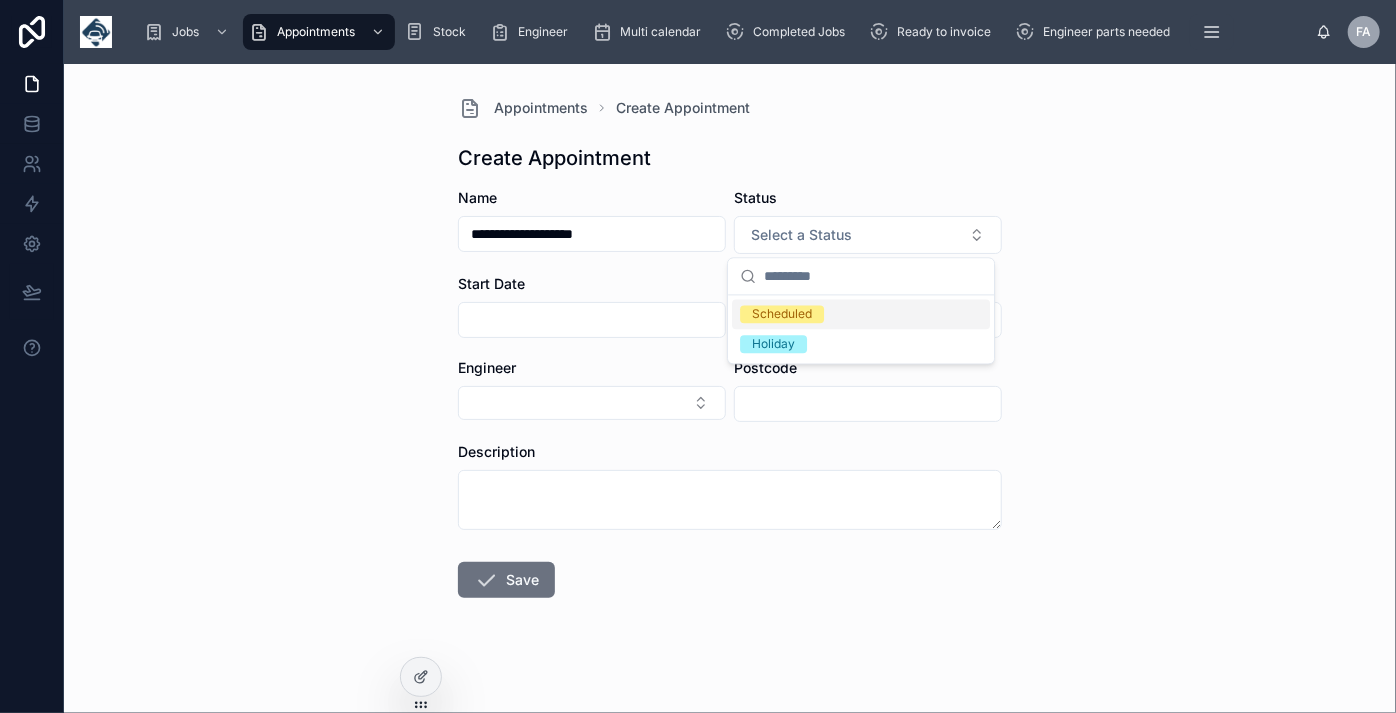 click on "Scheduled" at bounding box center (782, 314) 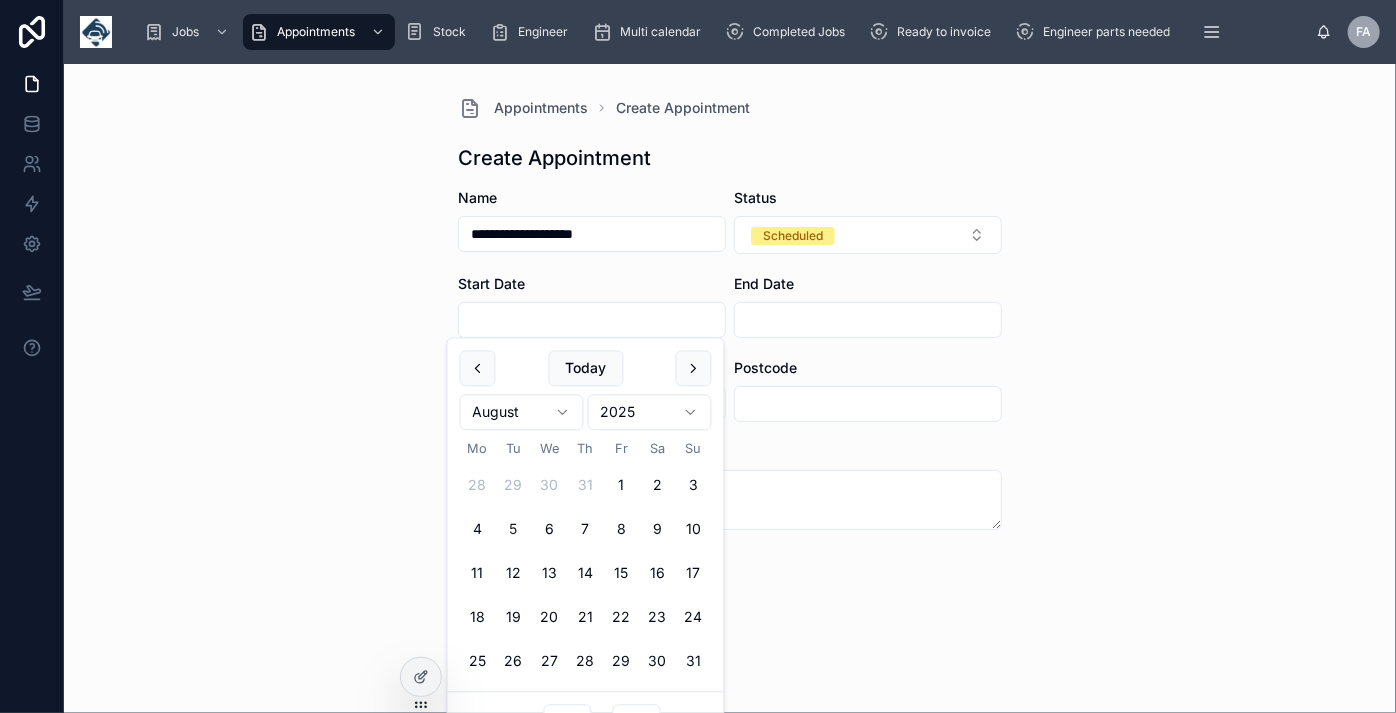 click at bounding box center (592, 320) 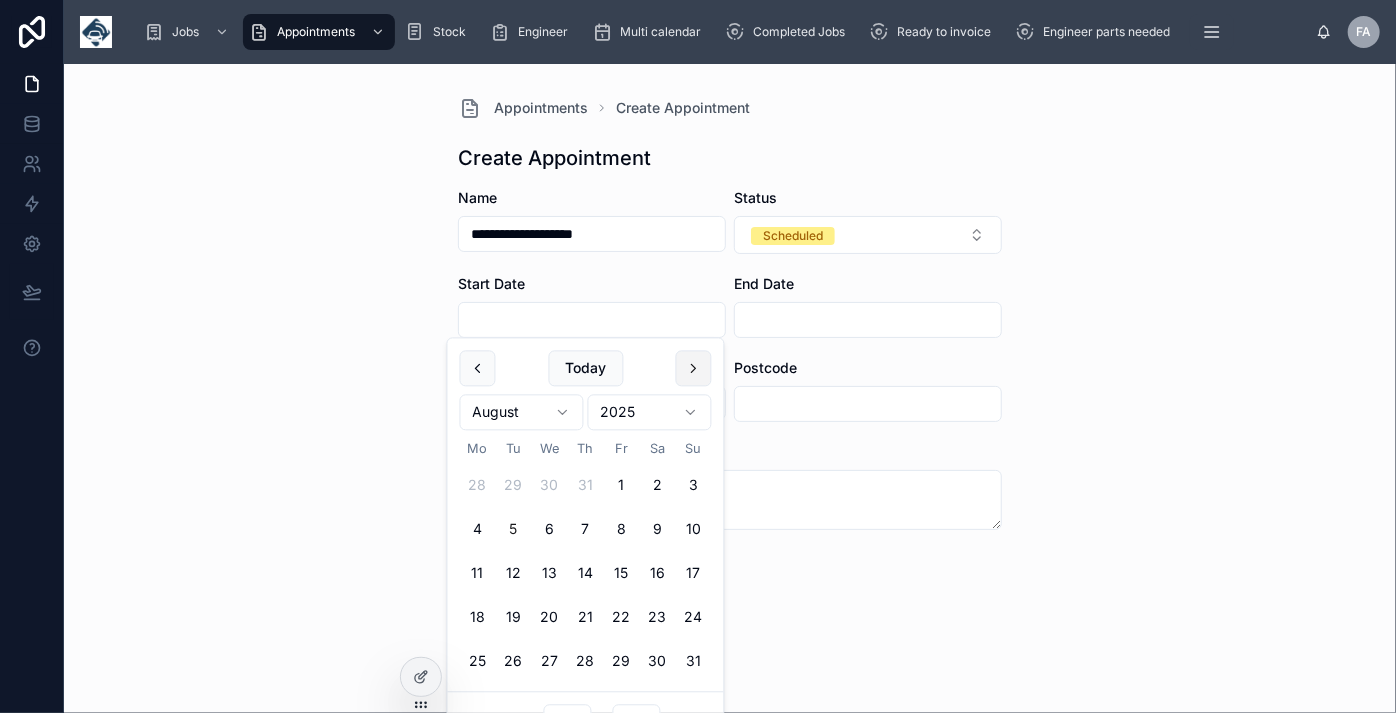 click at bounding box center (694, 368) 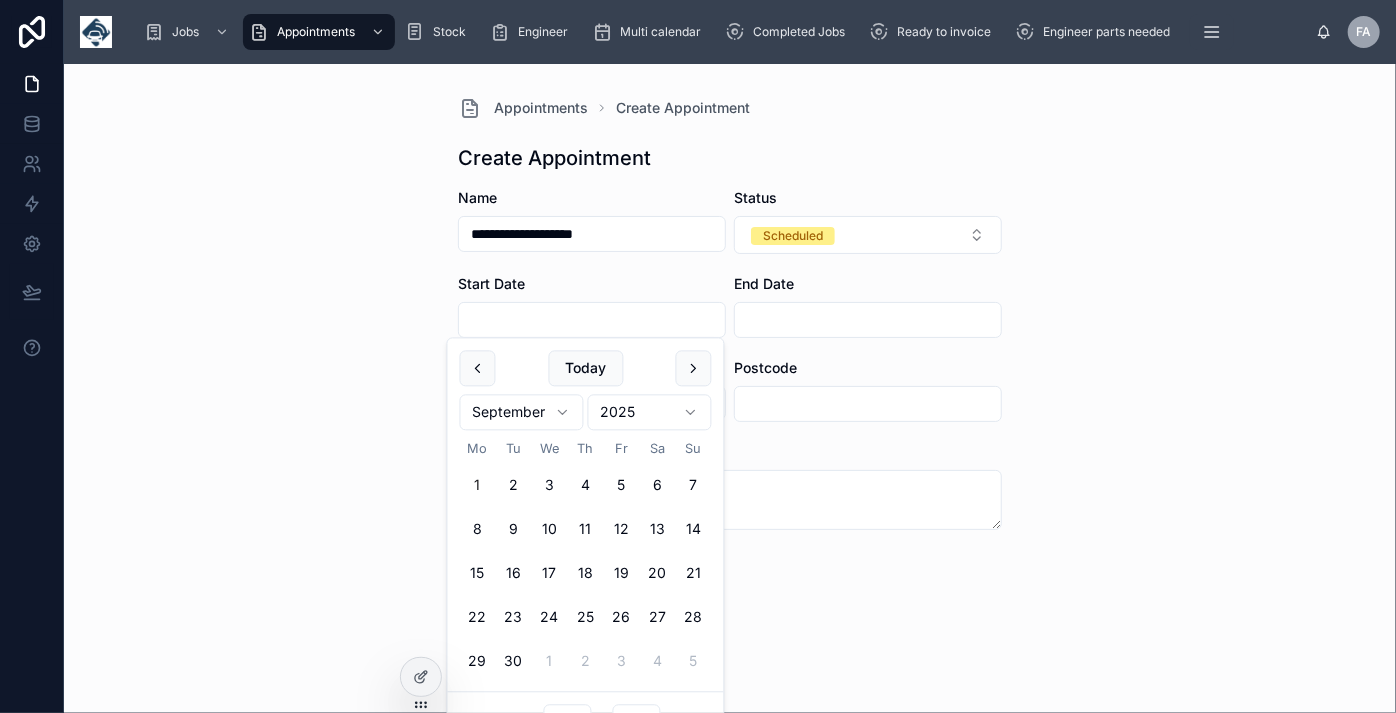 click on "1" at bounding box center [478, 486] 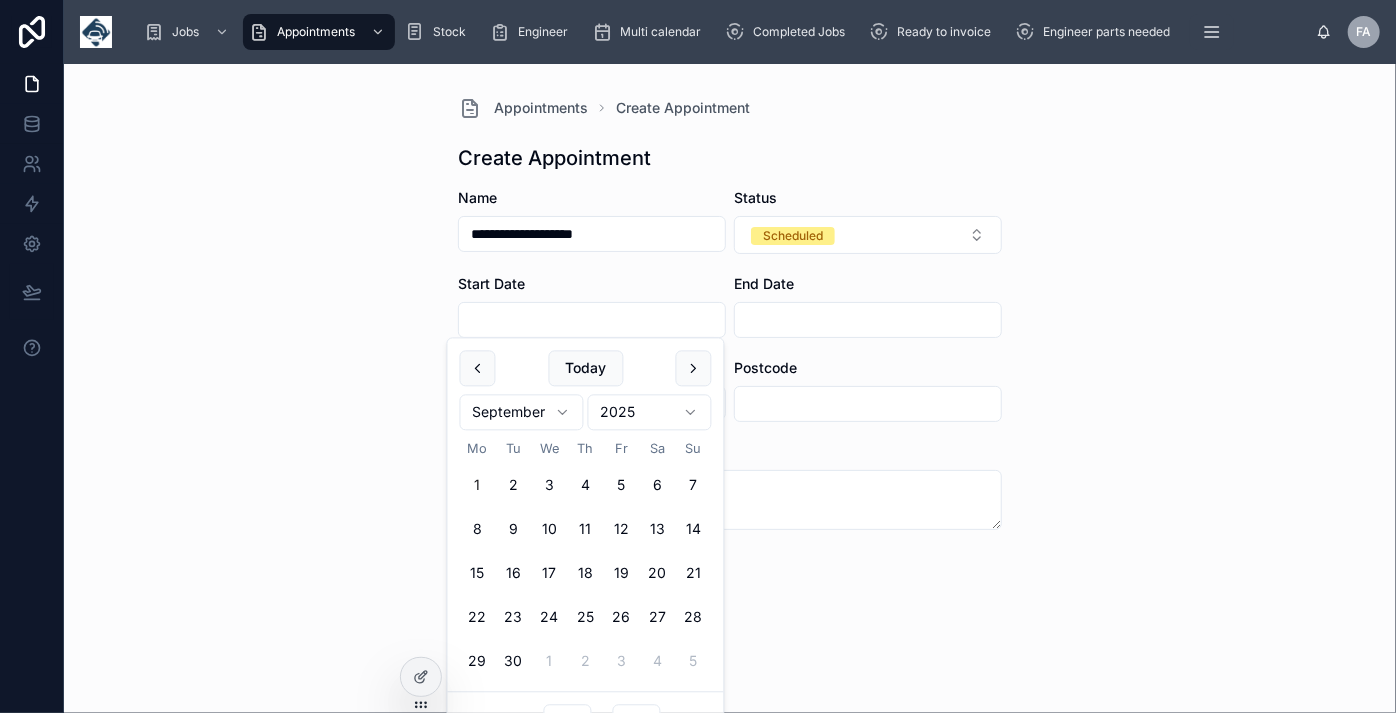 type on "**********" 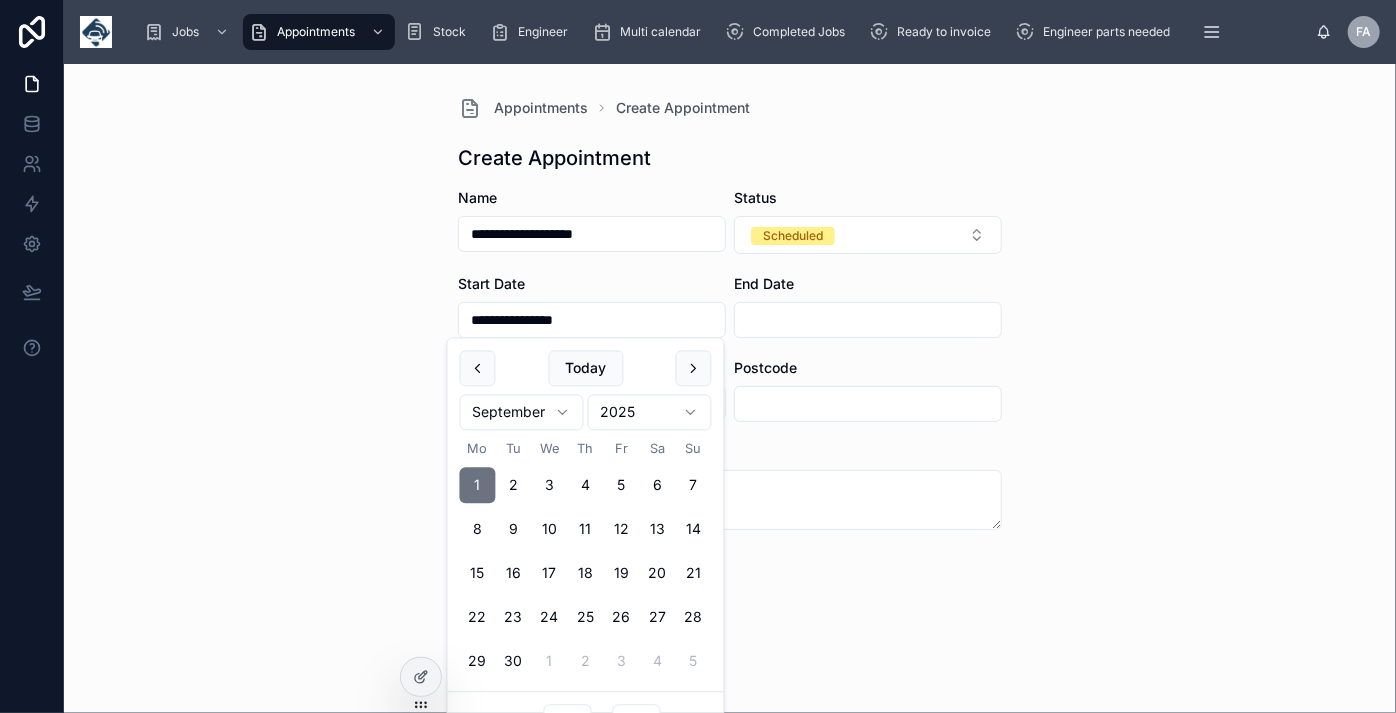click at bounding box center (868, 320) 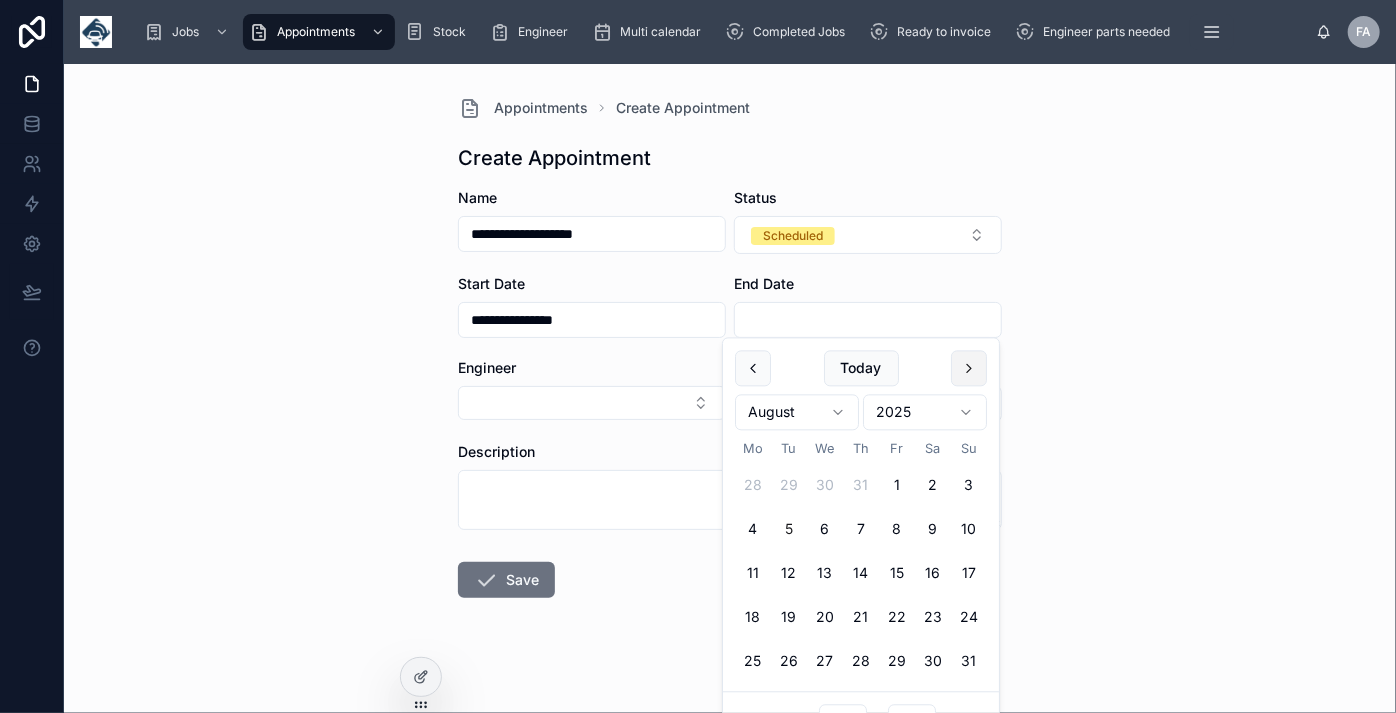 click at bounding box center [969, 368] 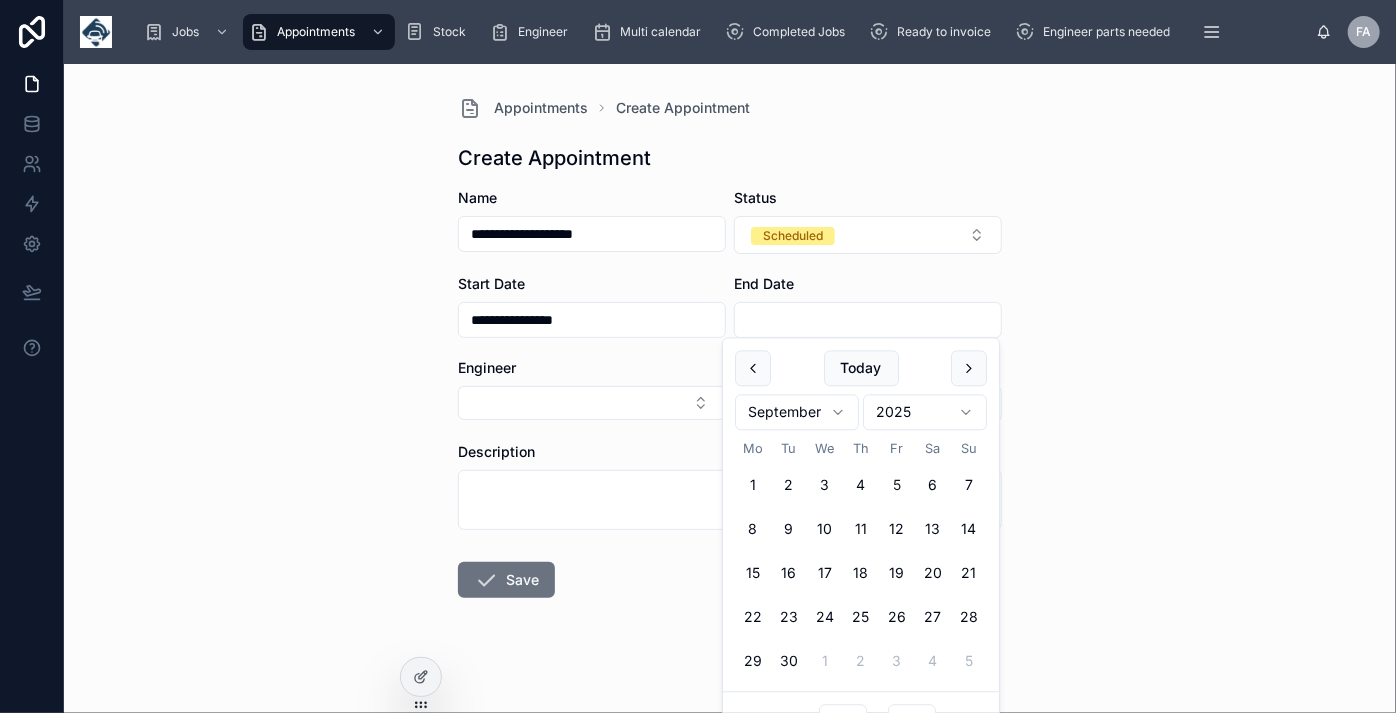 click on "5" at bounding box center (897, 486) 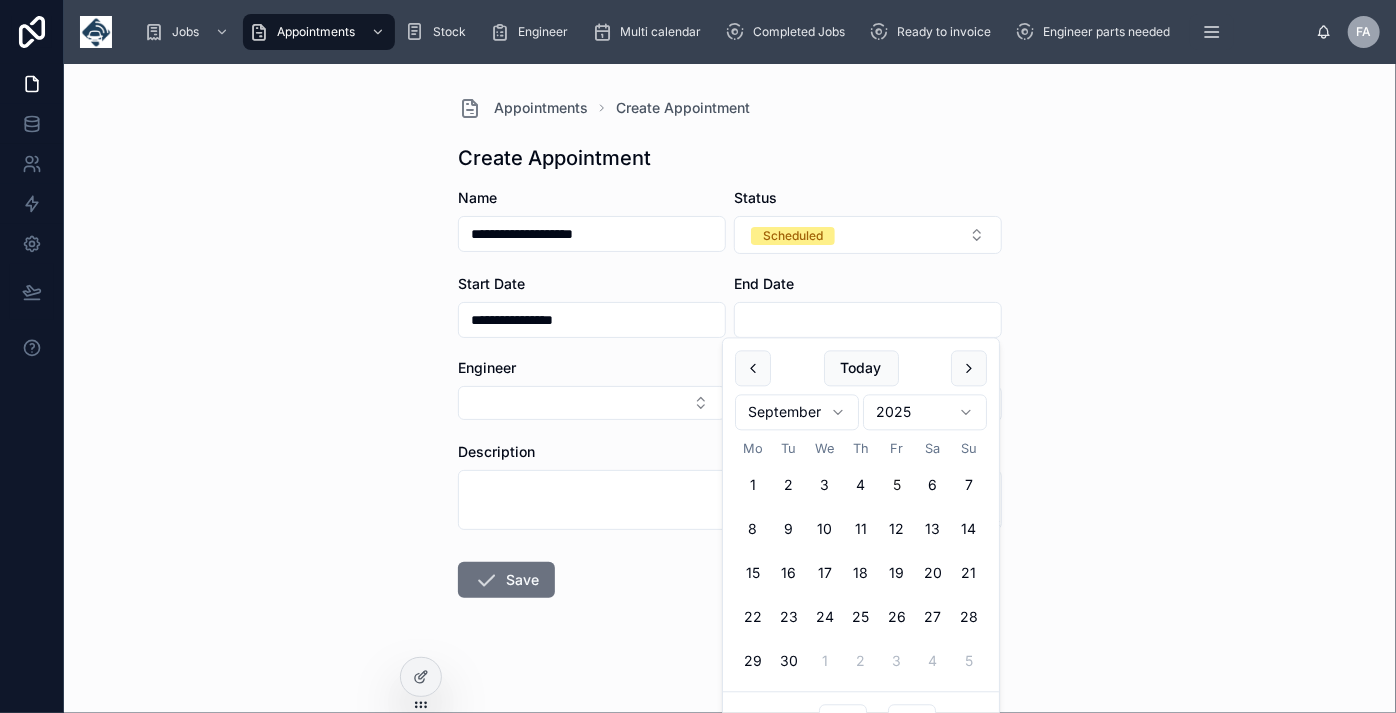 type on "**********" 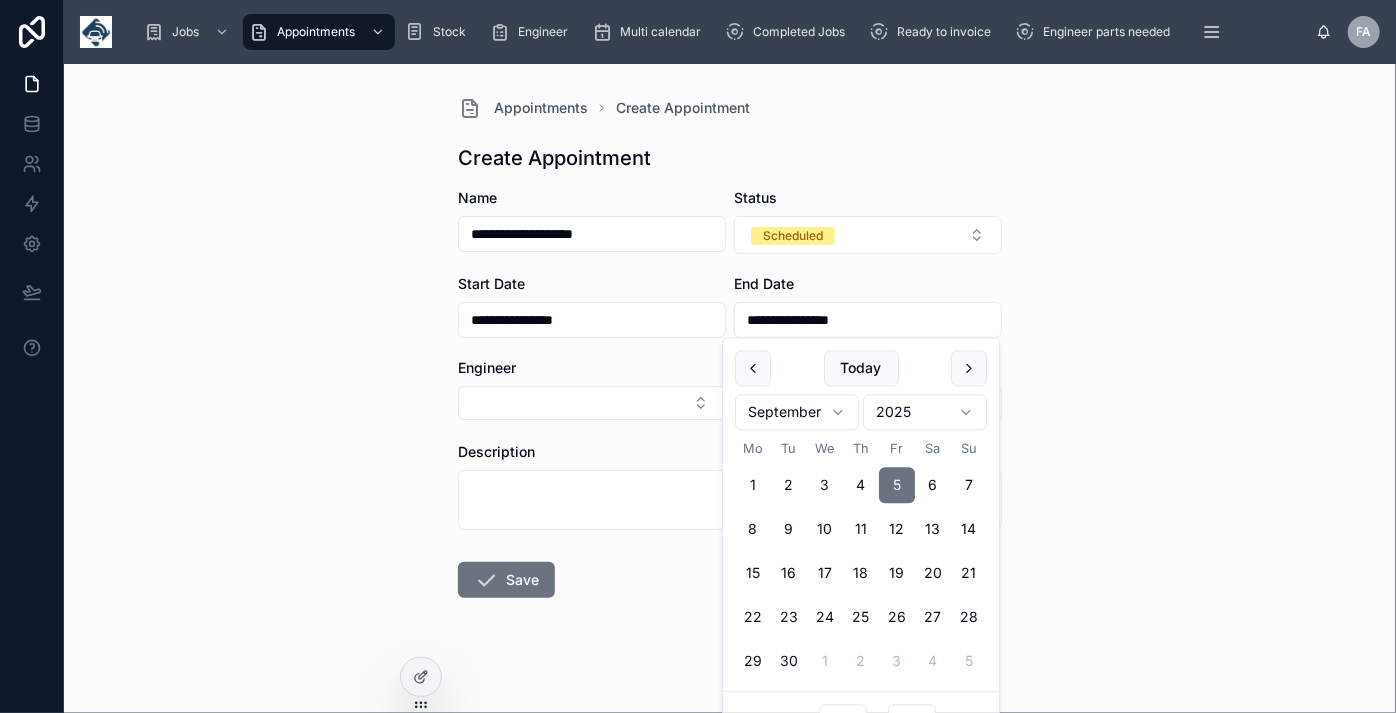 click on "**********" at bounding box center [592, 320] 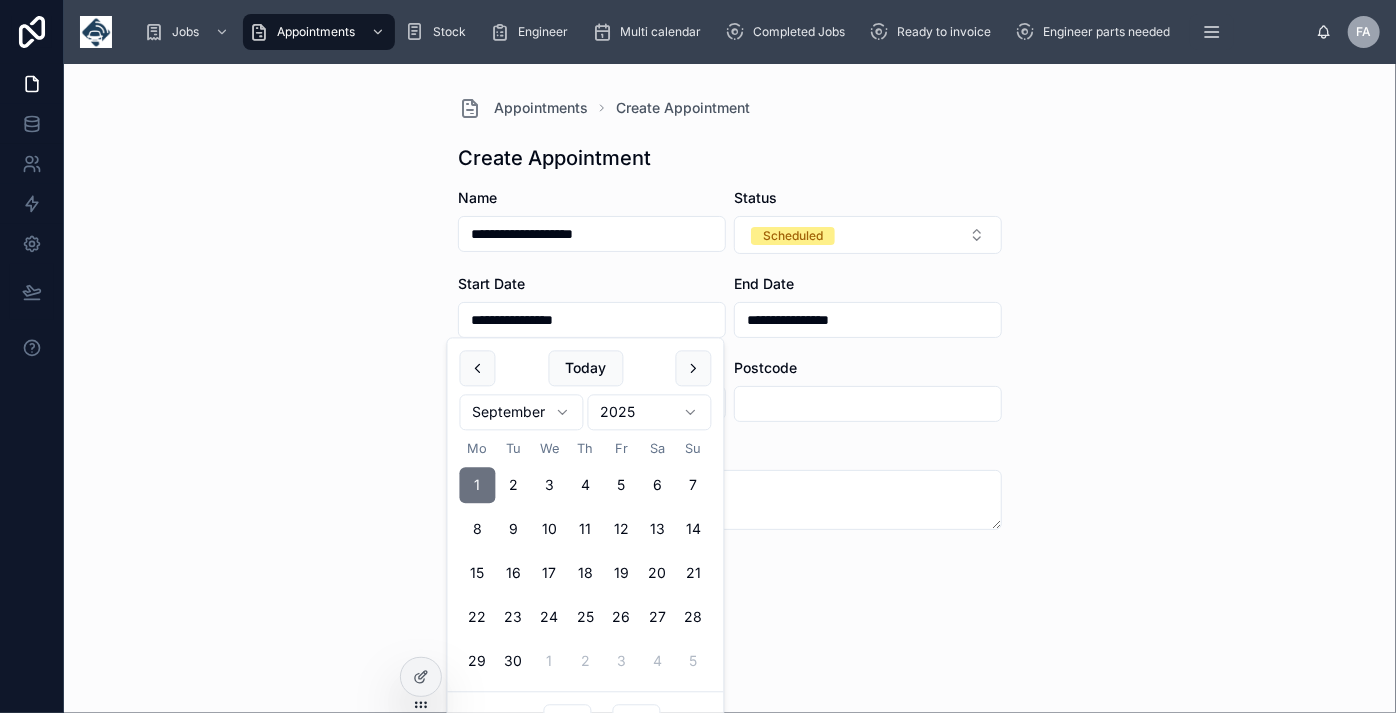 drag, startPoint x: 586, startPoint y: 324, endPoint x: 542, endPoint y: 325, distance: 44.011364 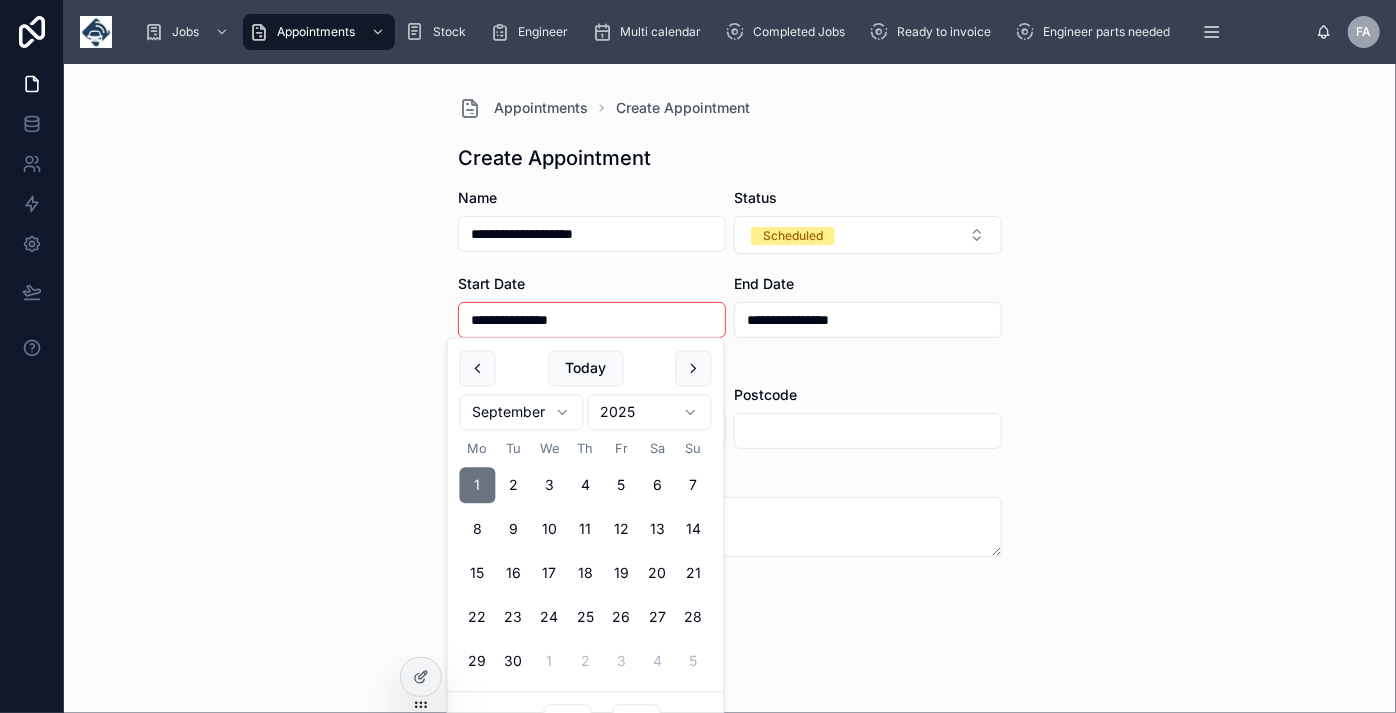 type on "**********" 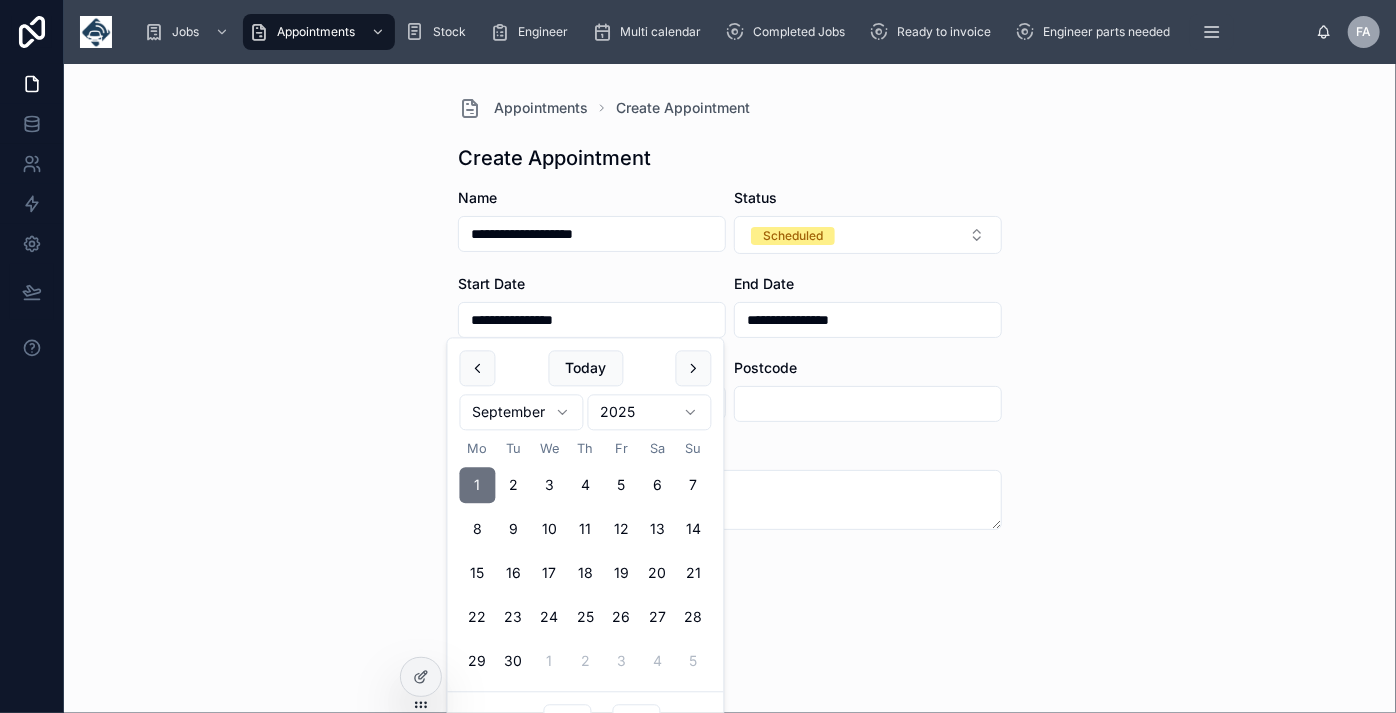 type on "**" 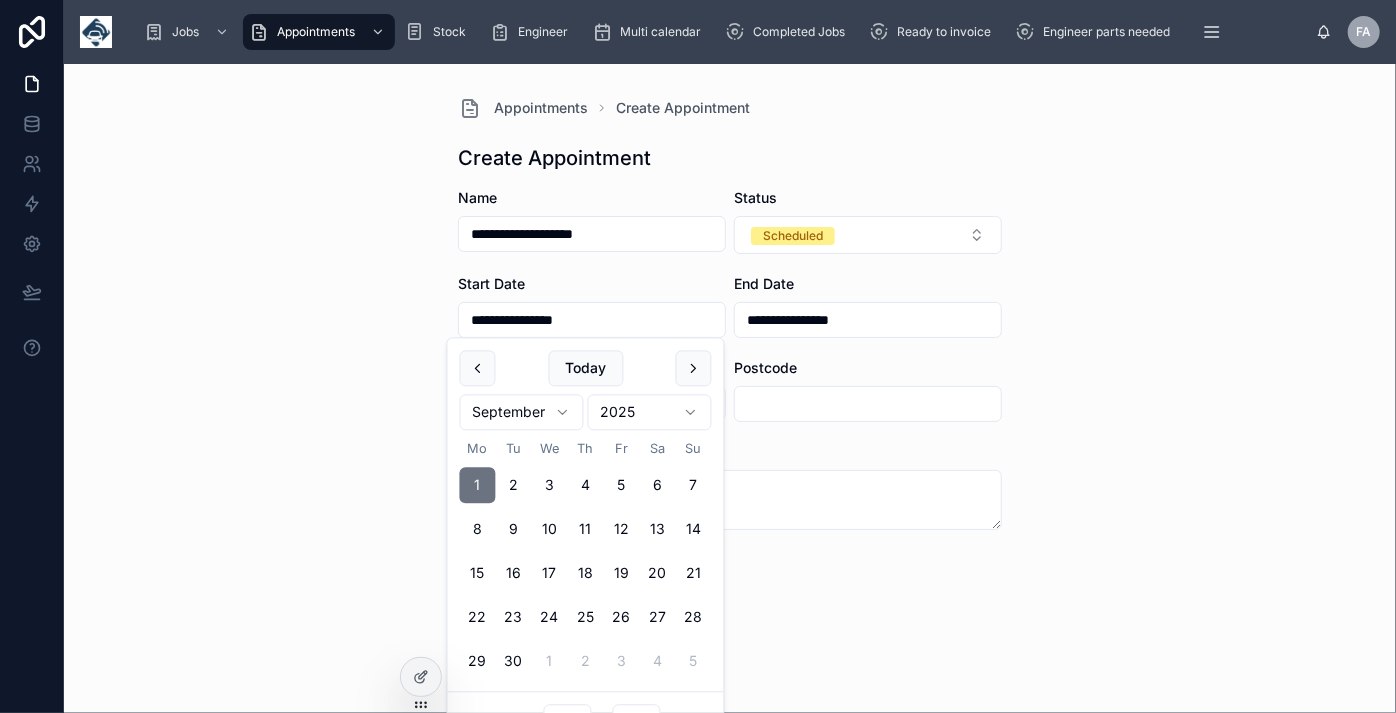 type on "**********" 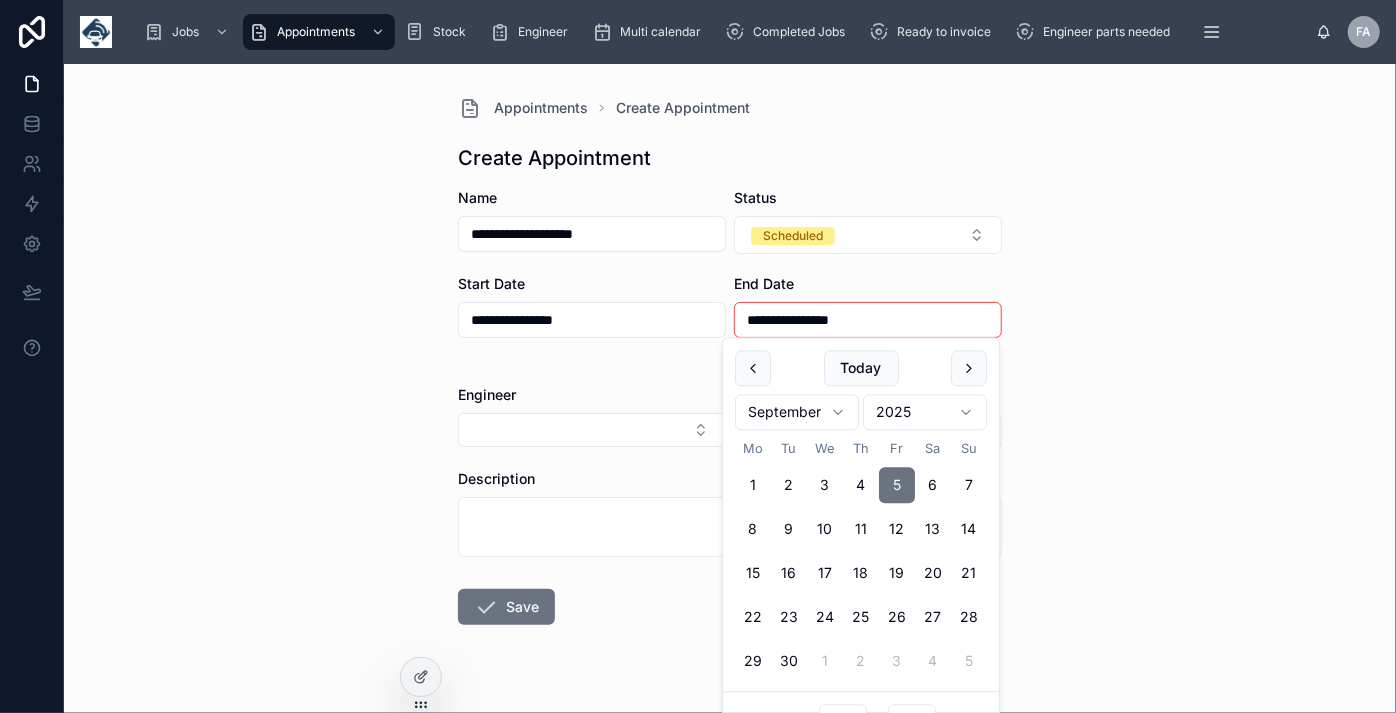 type on "**********" 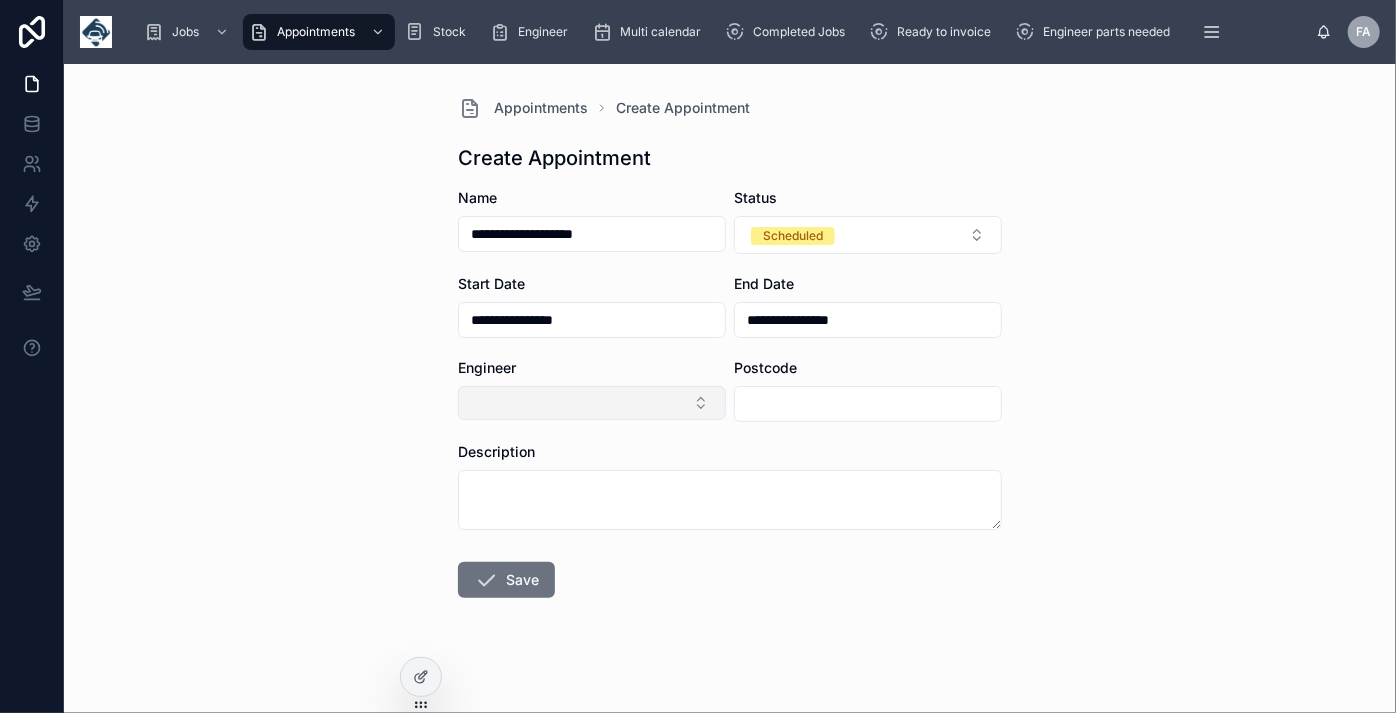 click at bounding box center [592, 403] 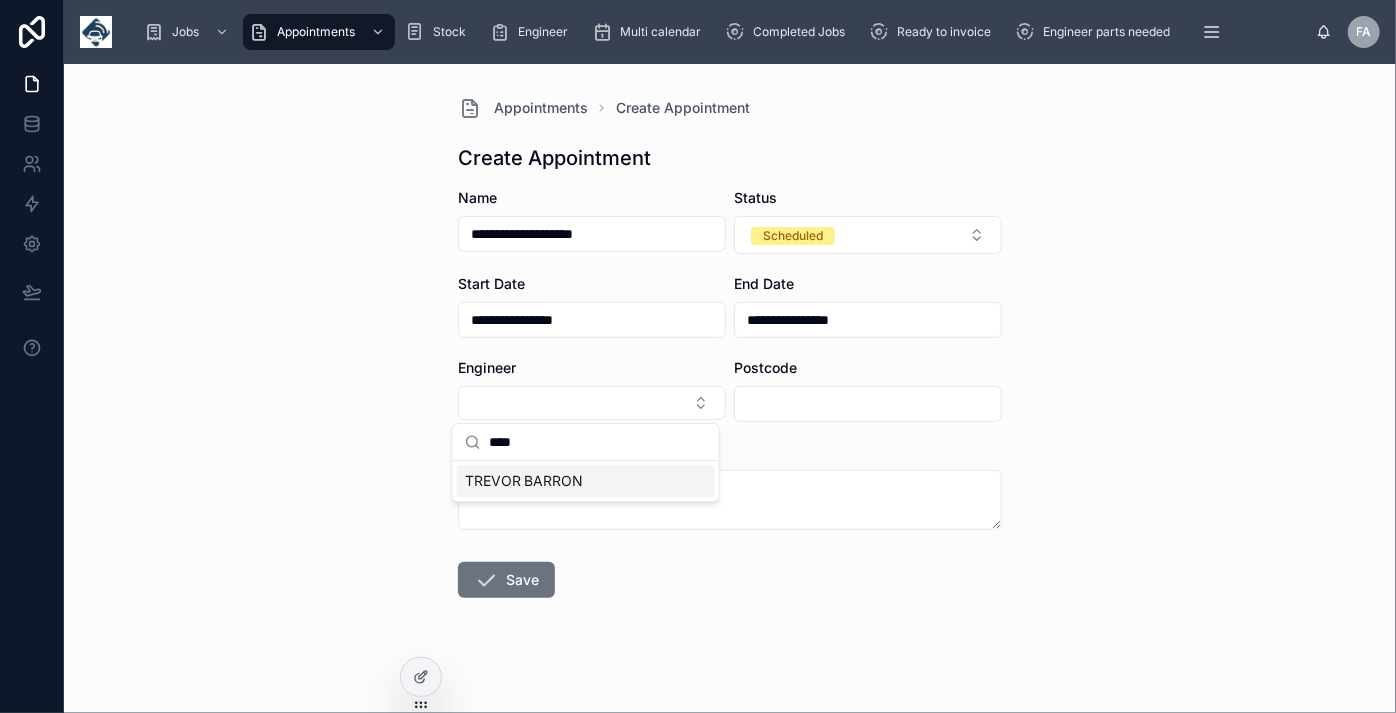 type on "****" 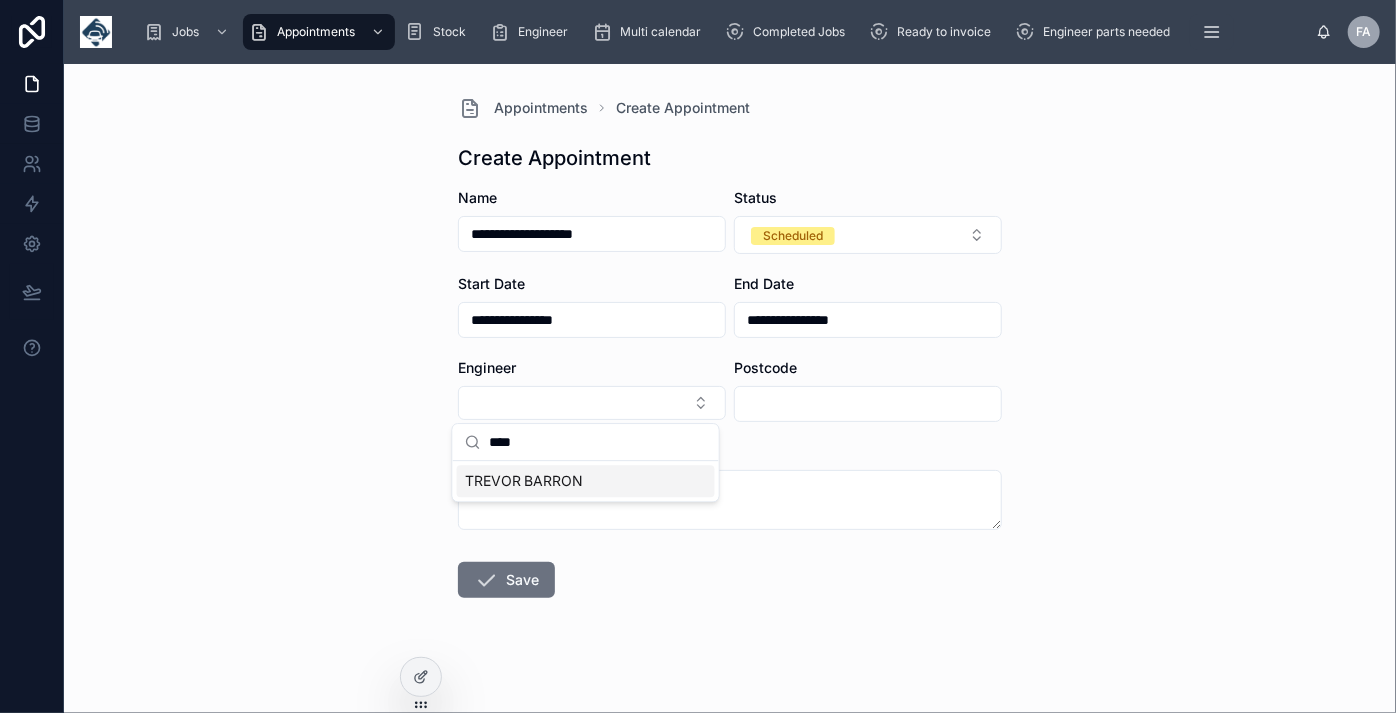 click on "TREVOR BARRON" at bounding box center (524, 481) 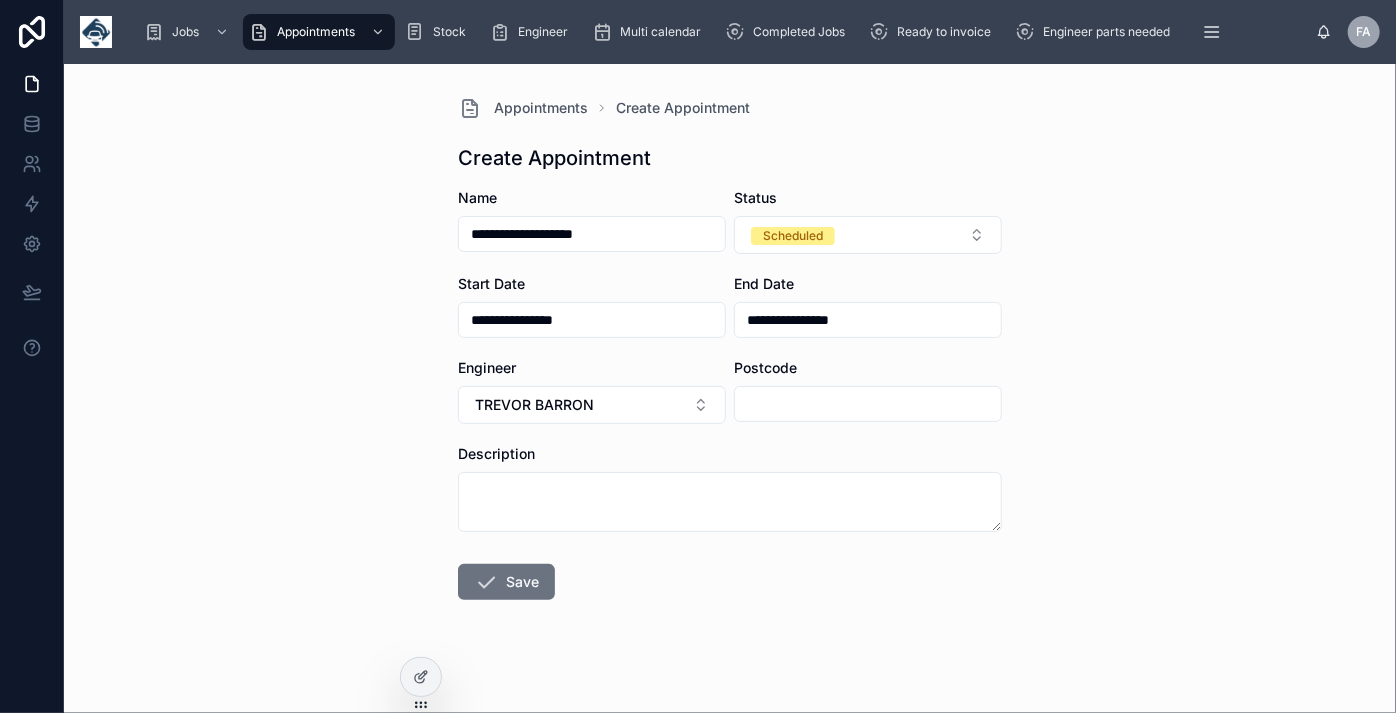 click at bounding box center (868, 404) 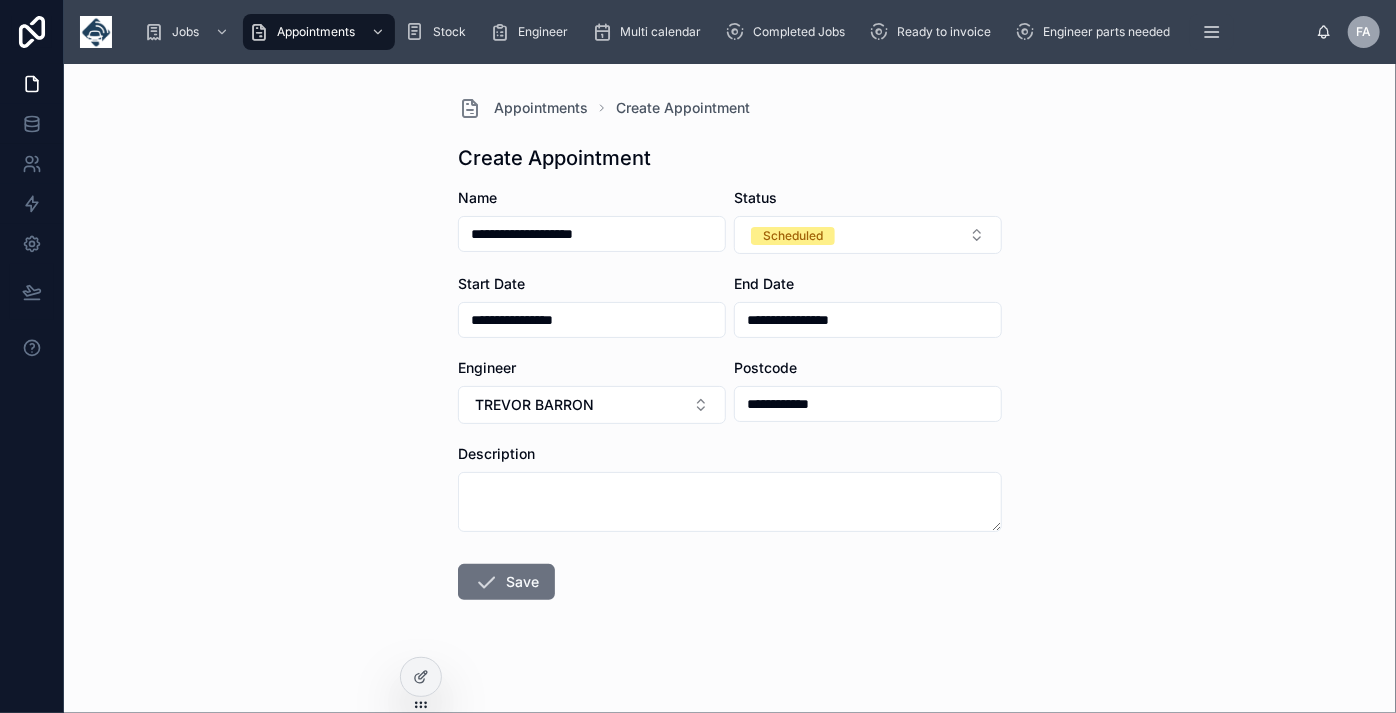 paste on "*********" 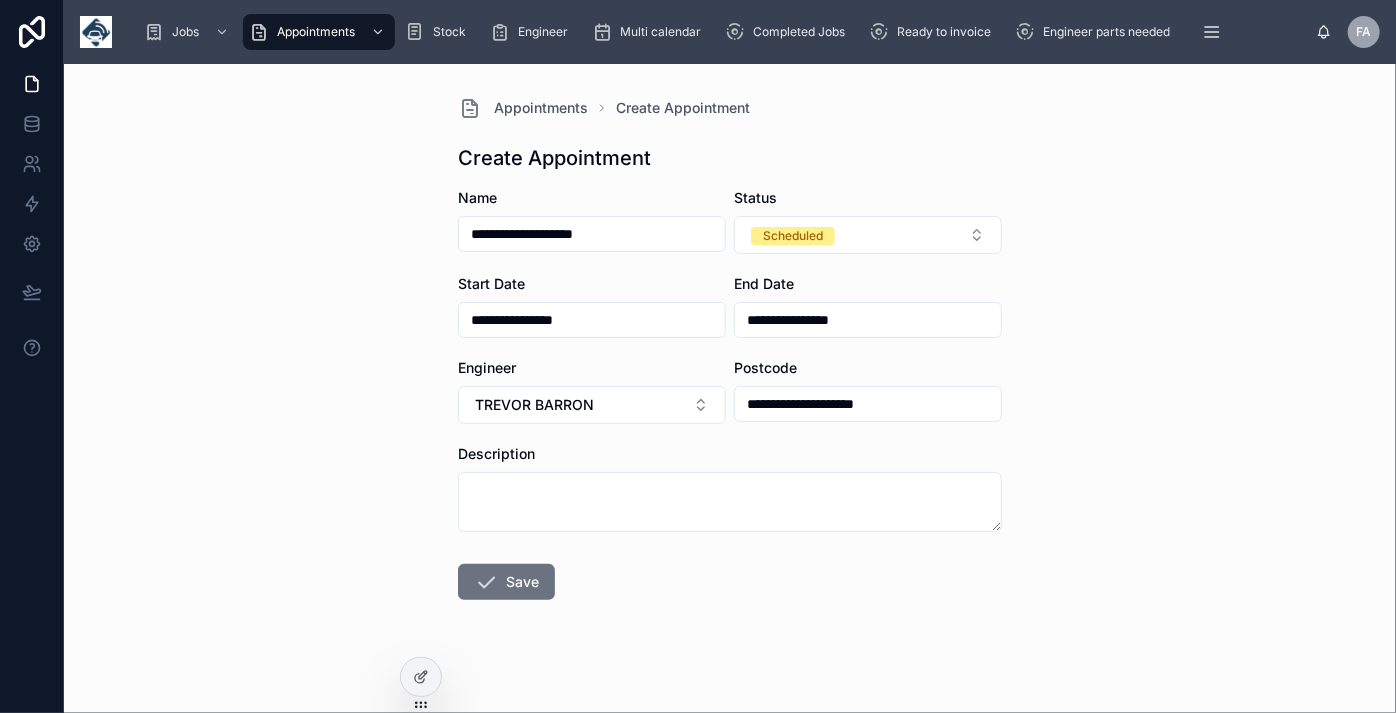 type on "**********" 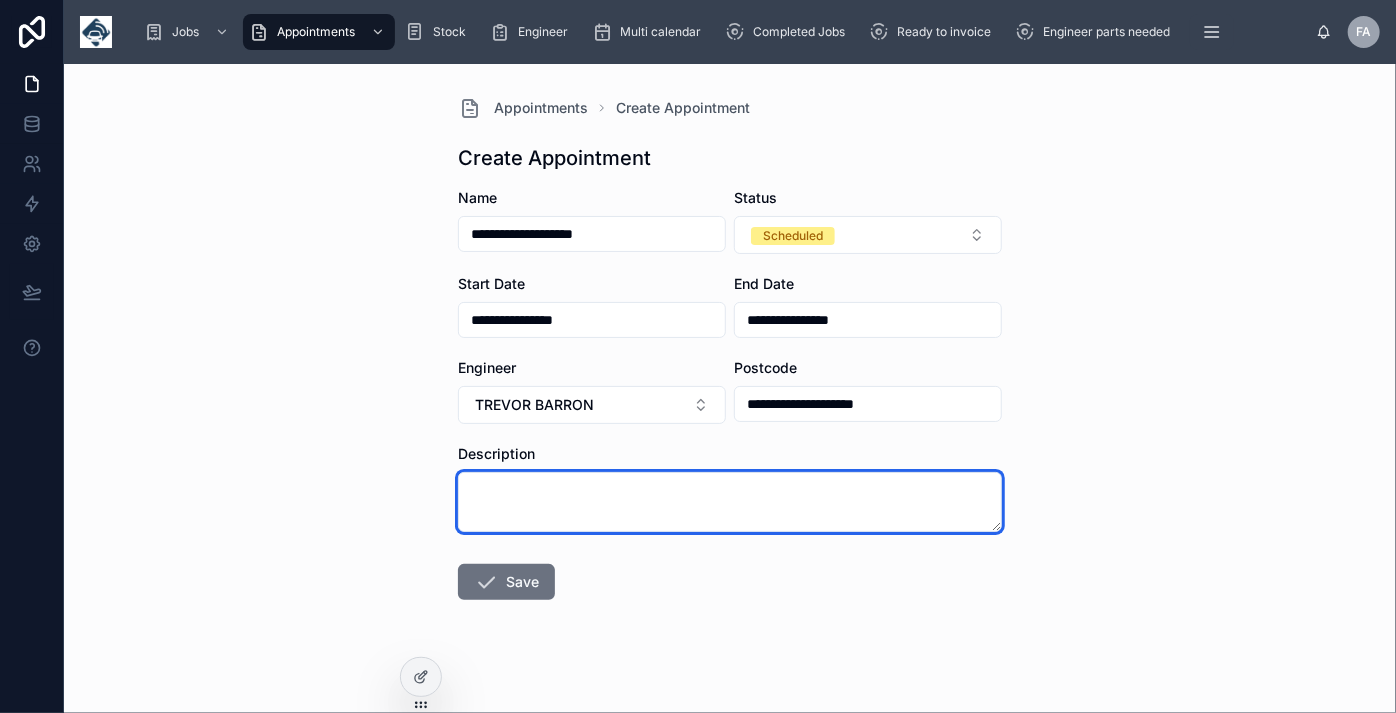 click at bounding box center [730, 502] 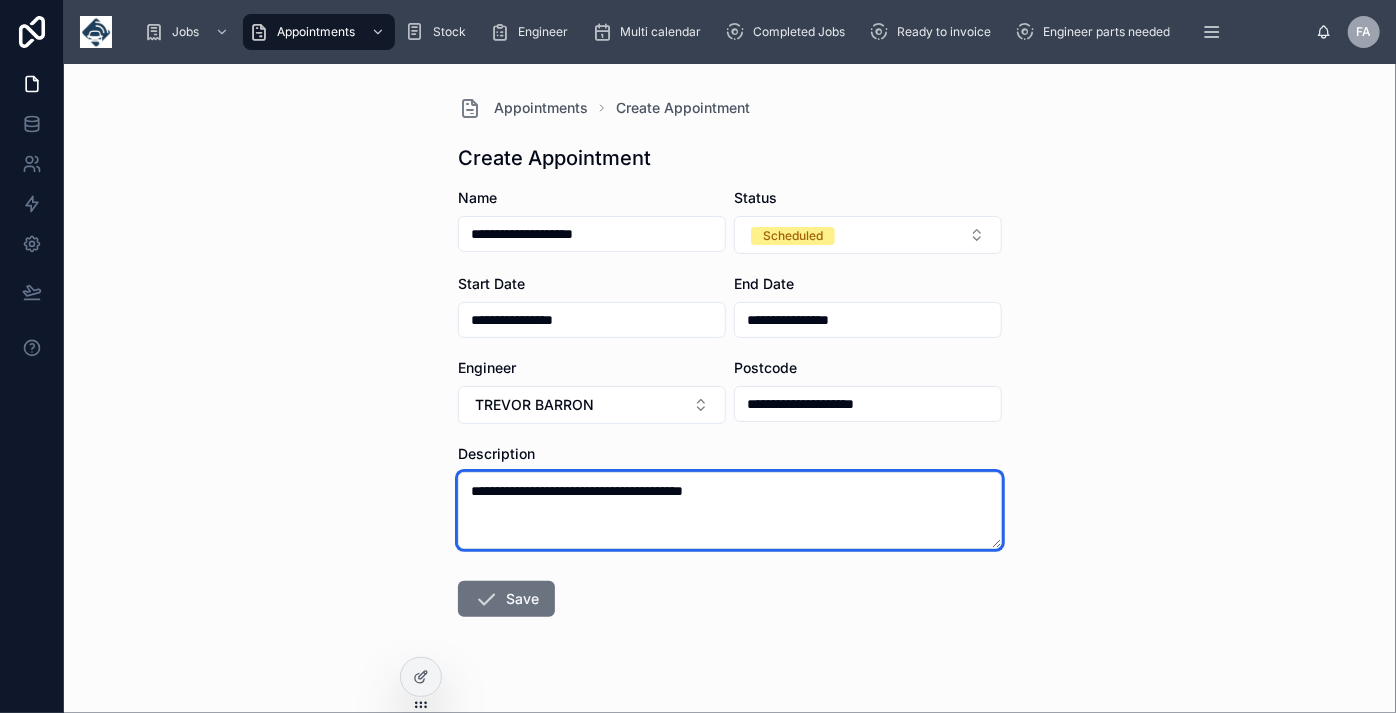 drag, startPoint x: 832, startPoint y: 501, endPoint x: 381, endPoint y: 445, distance: 454.4634 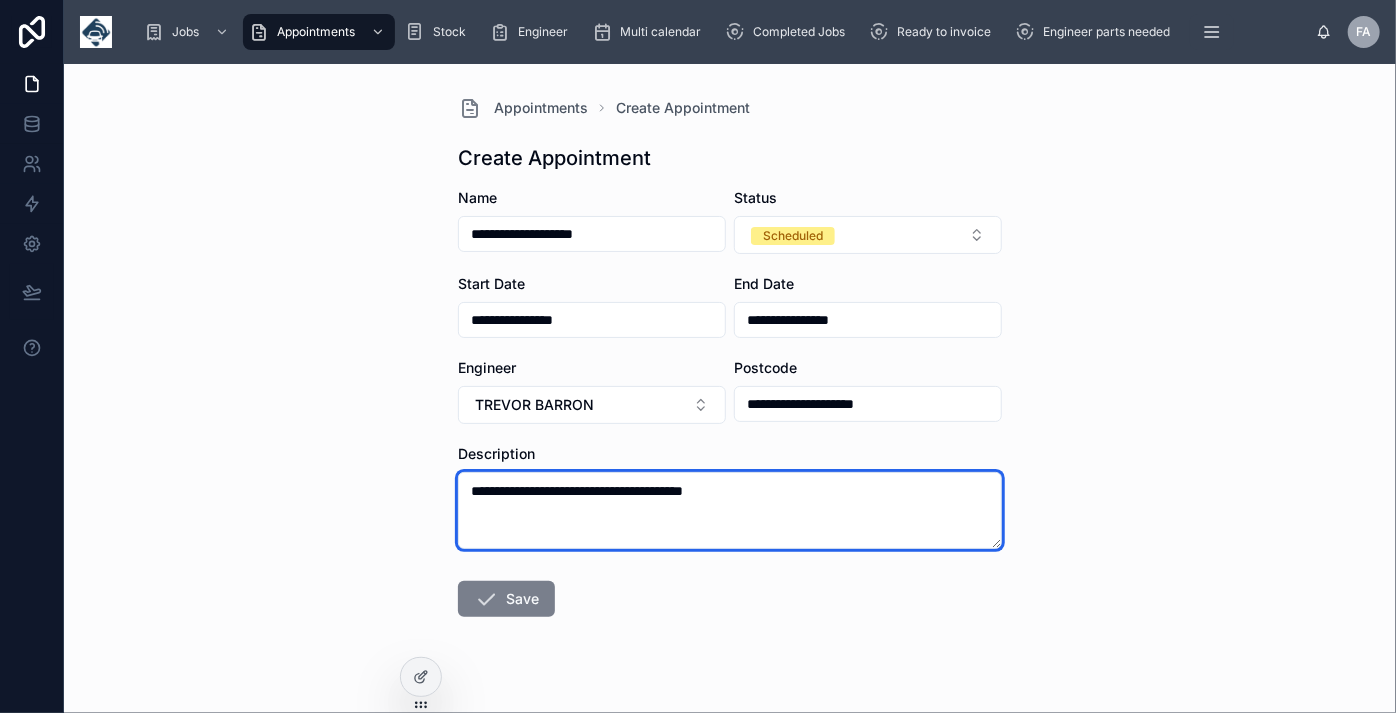 type on "**********" 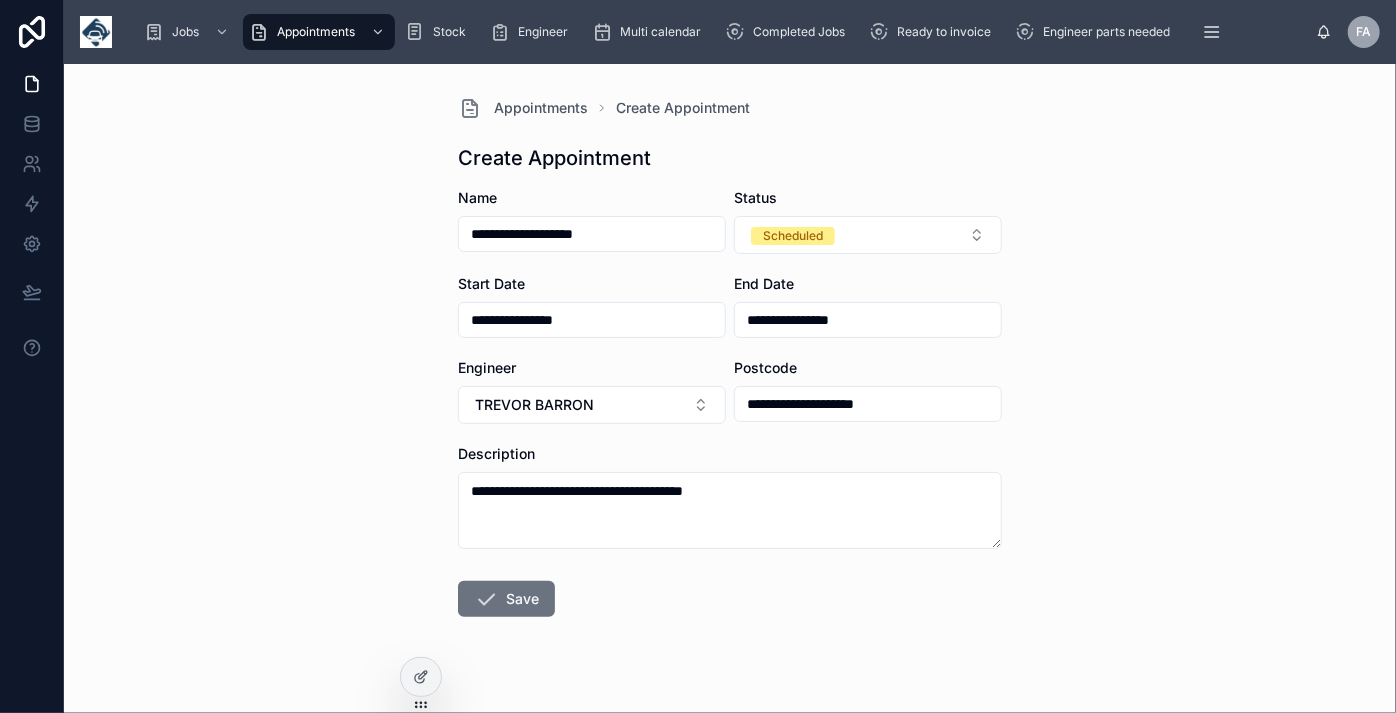 click on "Save" at bounding box center [506, 599] 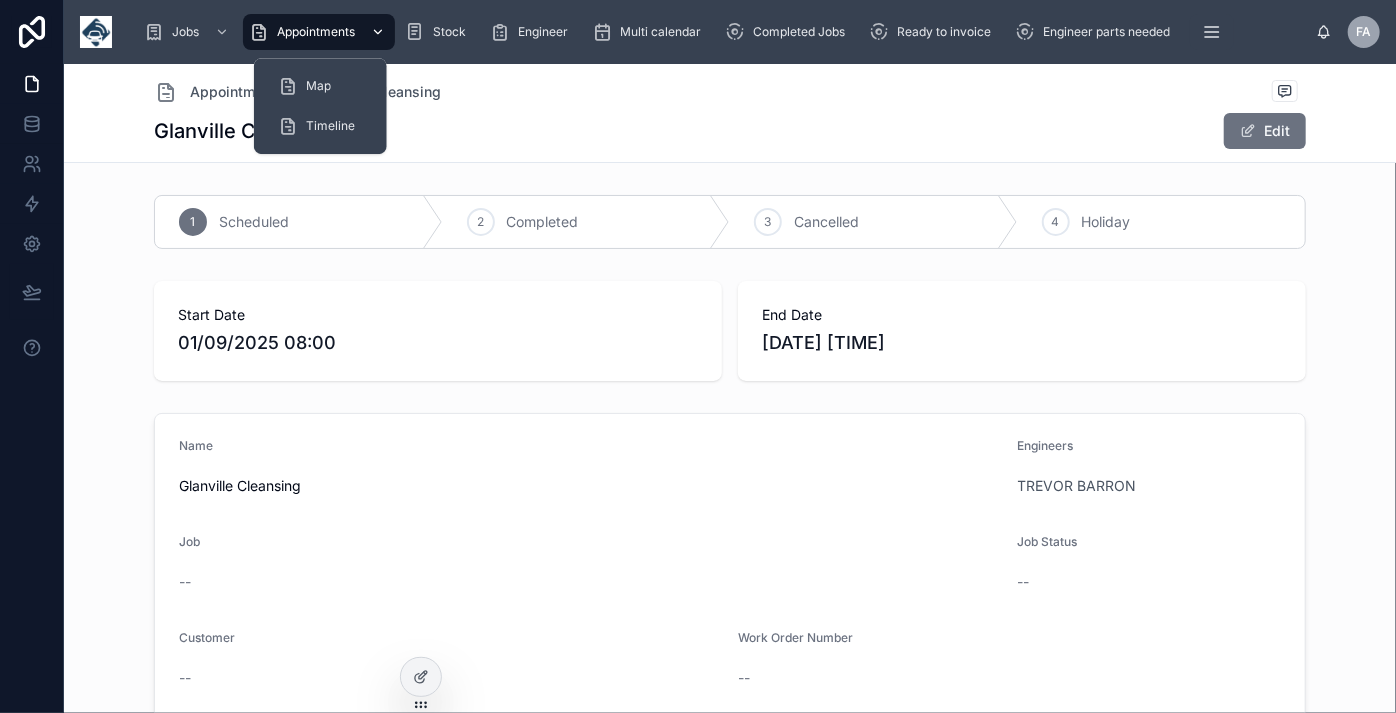 click on "Appointments" at bounding box center (316, 32) 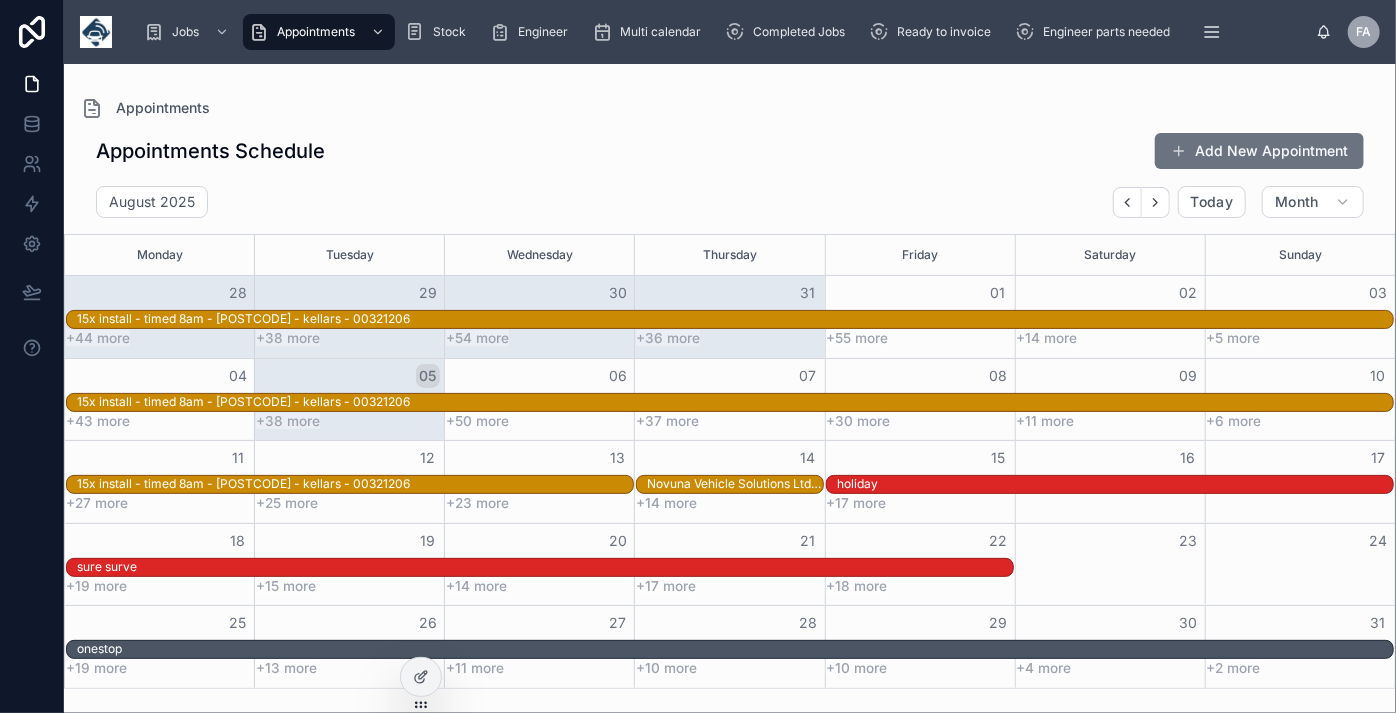 click on "Add New Appointment" at bounding box center (1259, 151) 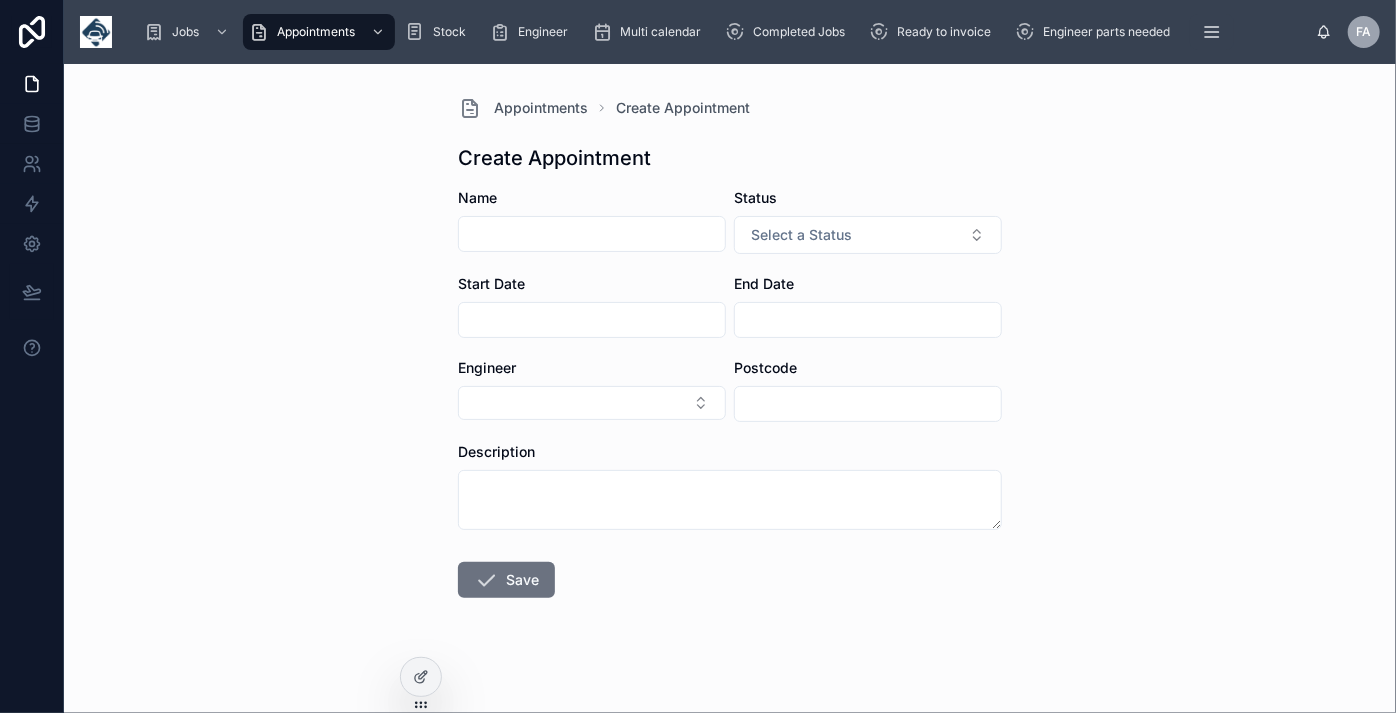 click at bounding box center [592, 234] 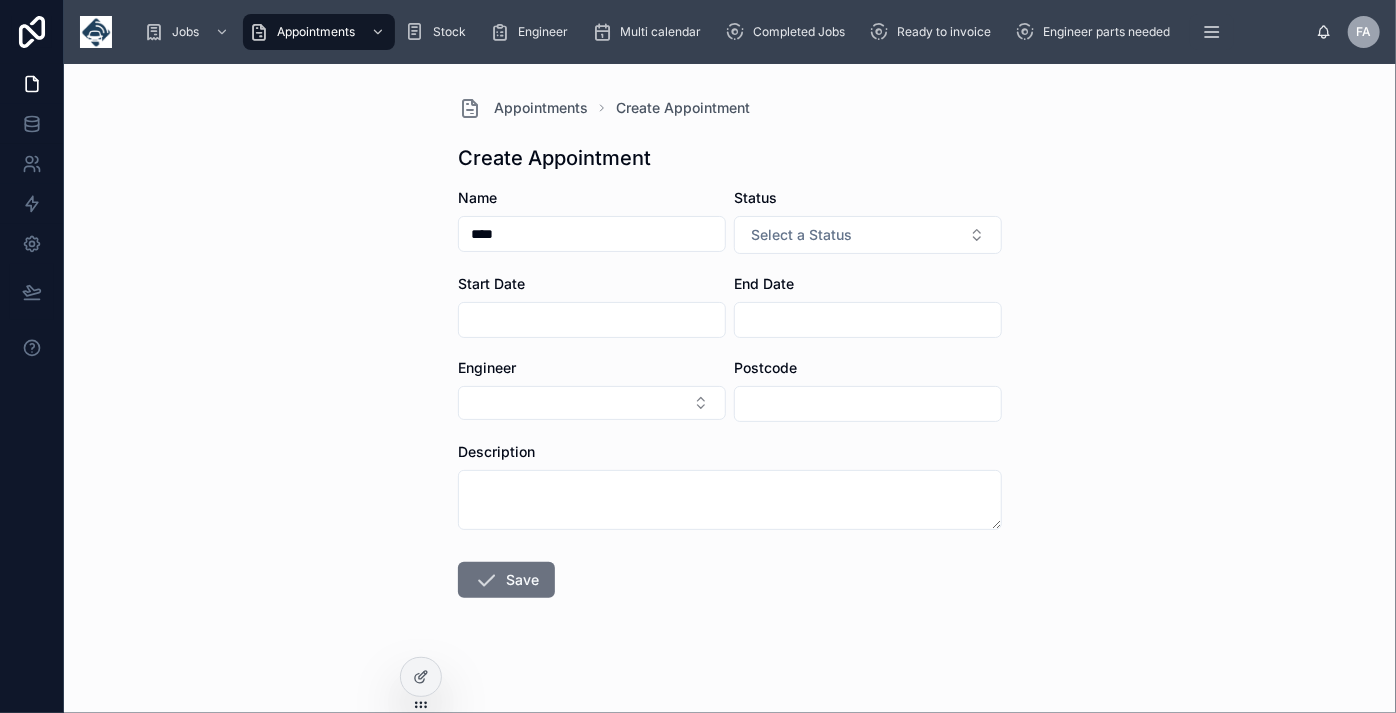 type on "**********" 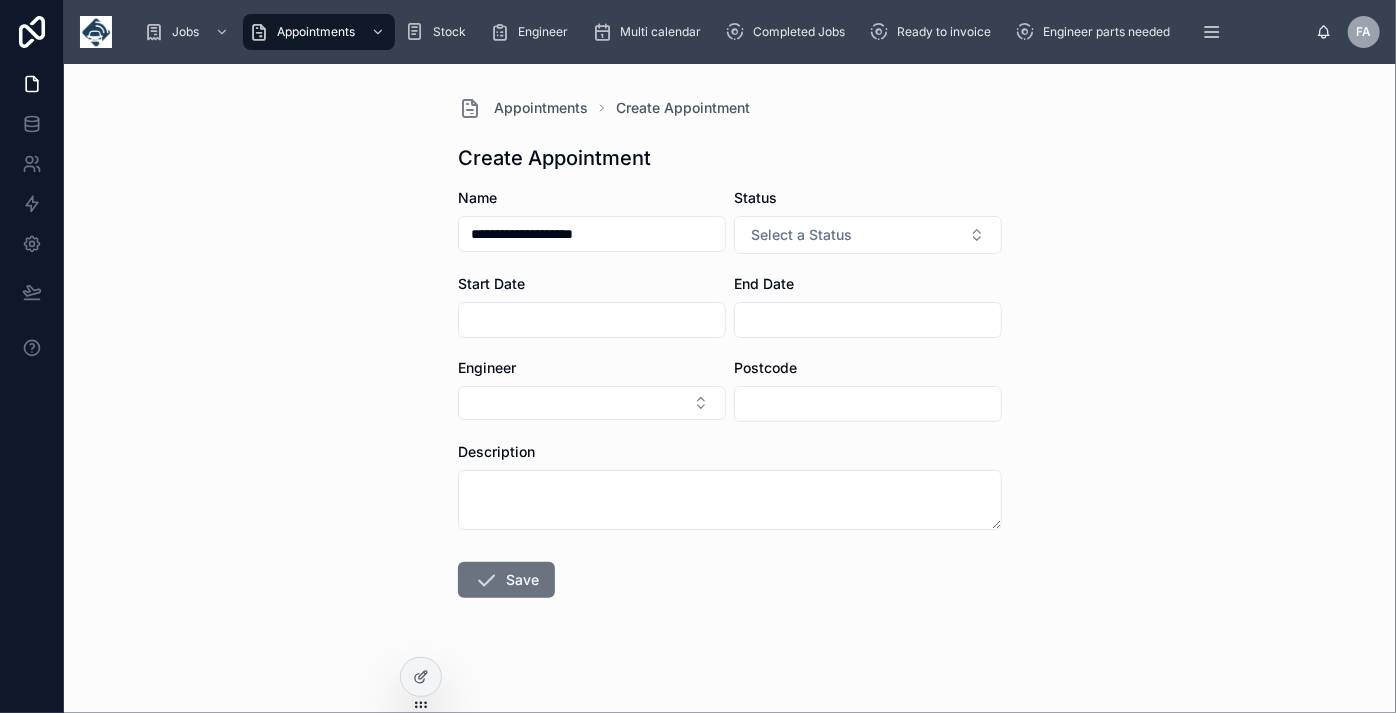 type on "**********" 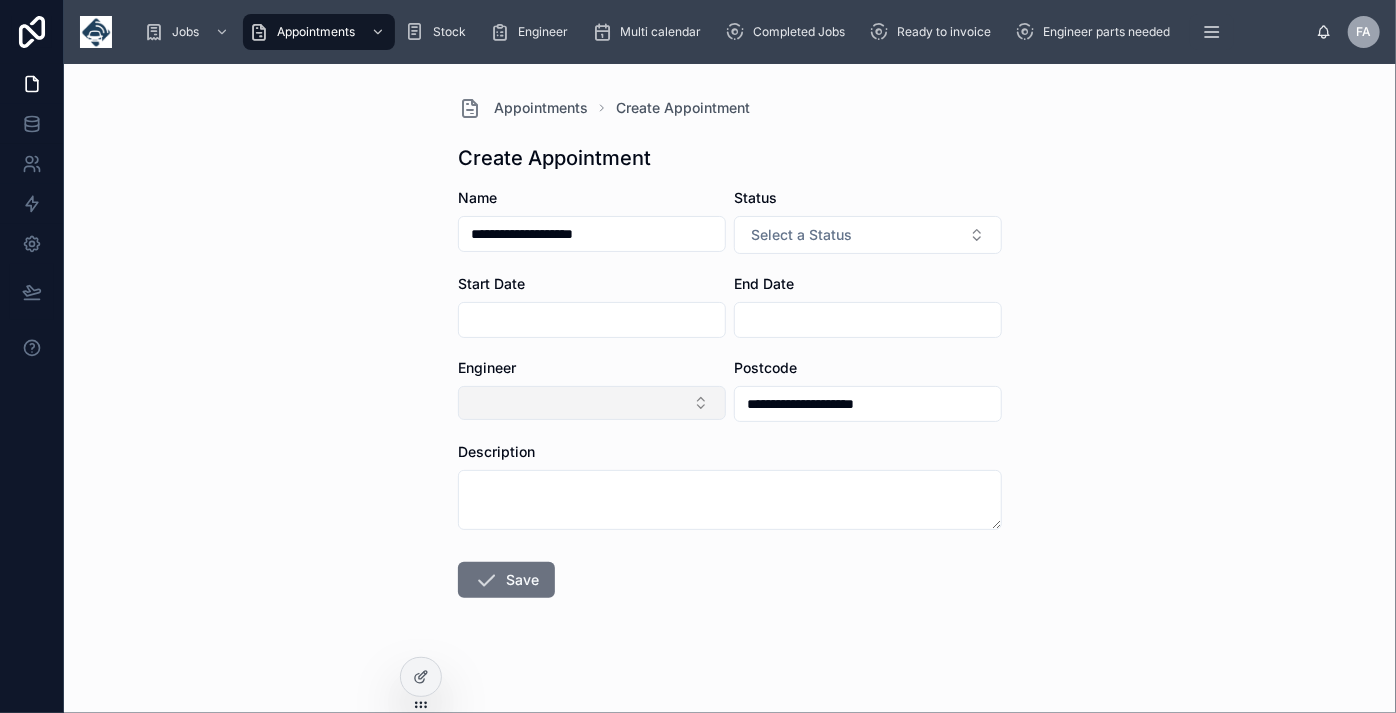 drag, startPoint x: 914, startPoint y: 408, endPoint x: 592, endPoint y: 402, distance: 322.0559 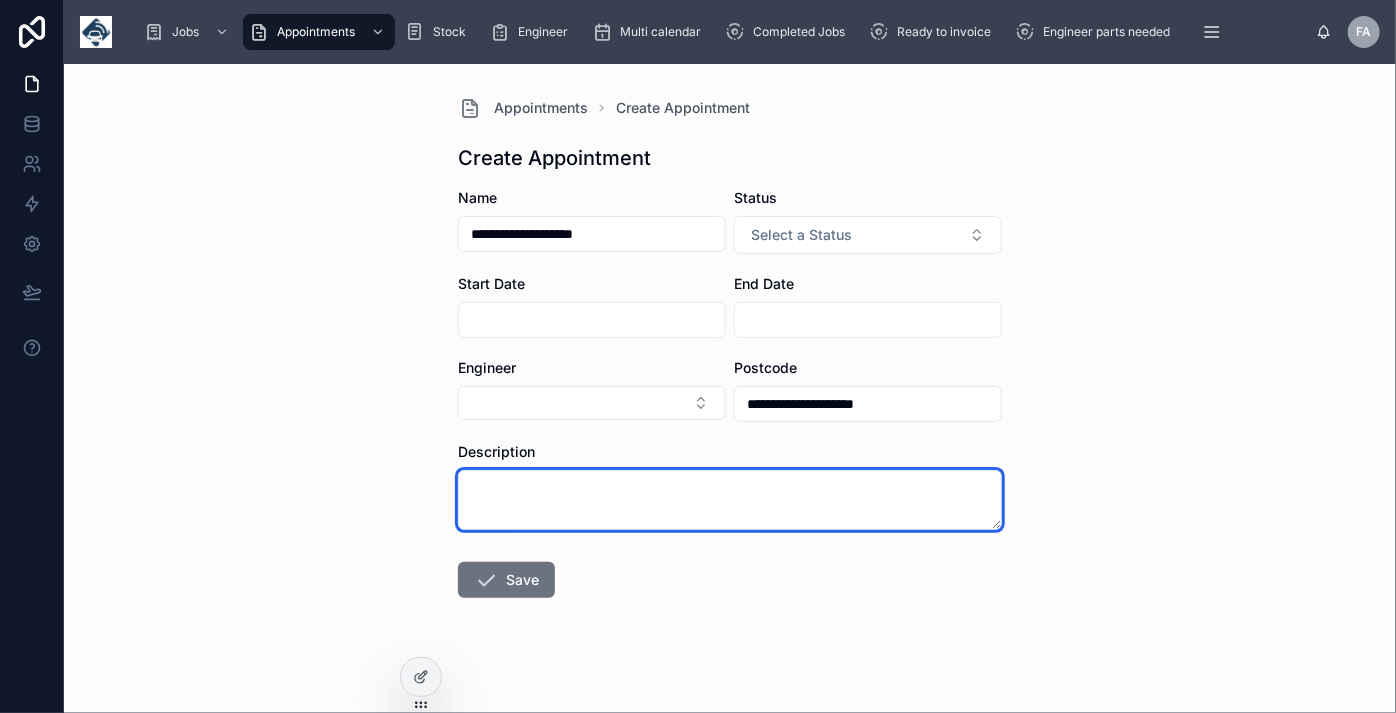 click at bounding box center [730, 500] 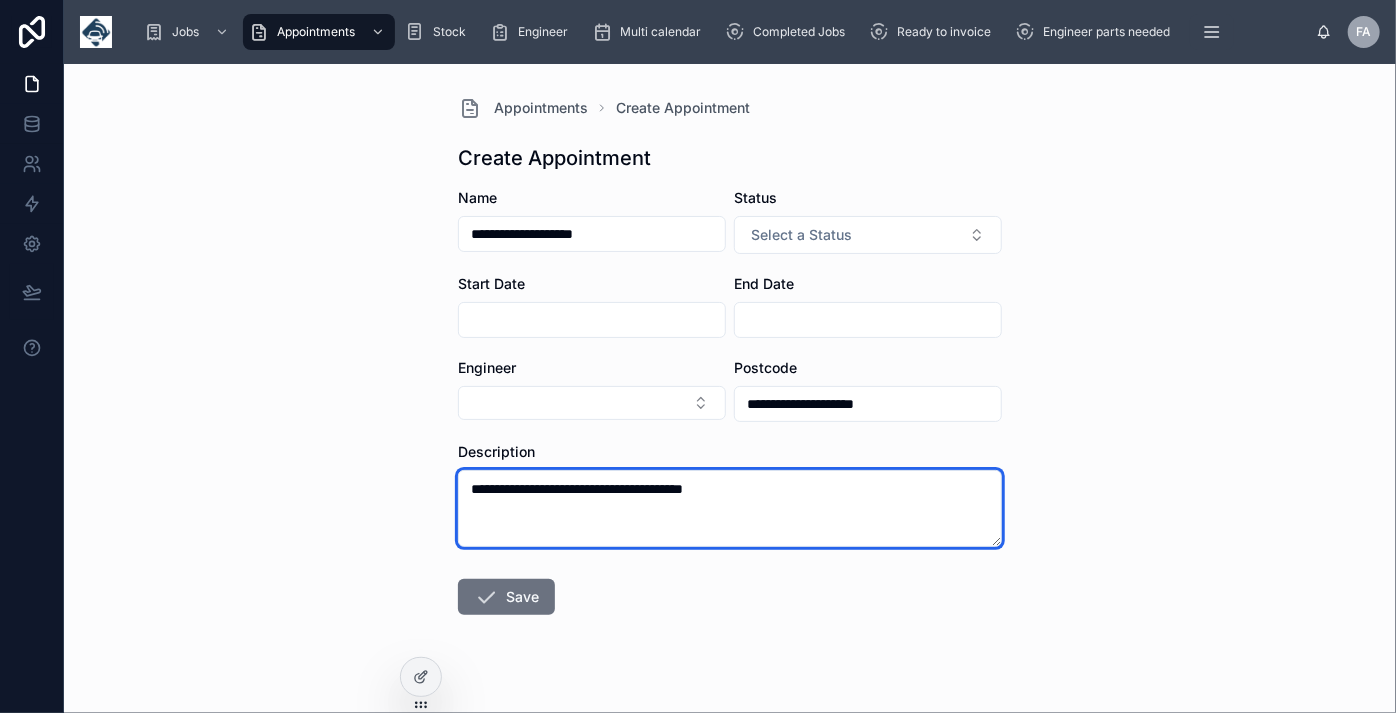 type on "**********" 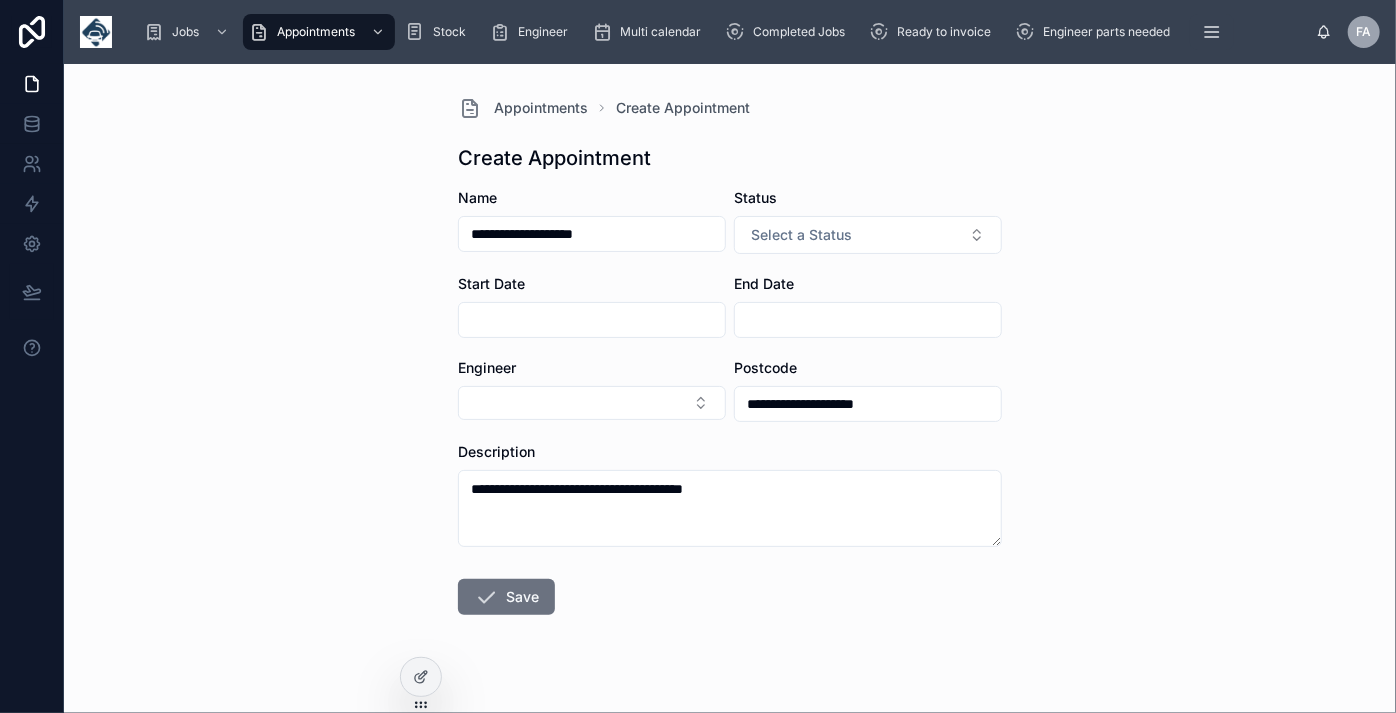 drag, startPoint x: 906, startPoint y: 406, endPoint x: 621, endPoint y: 419, distance: 285.29633 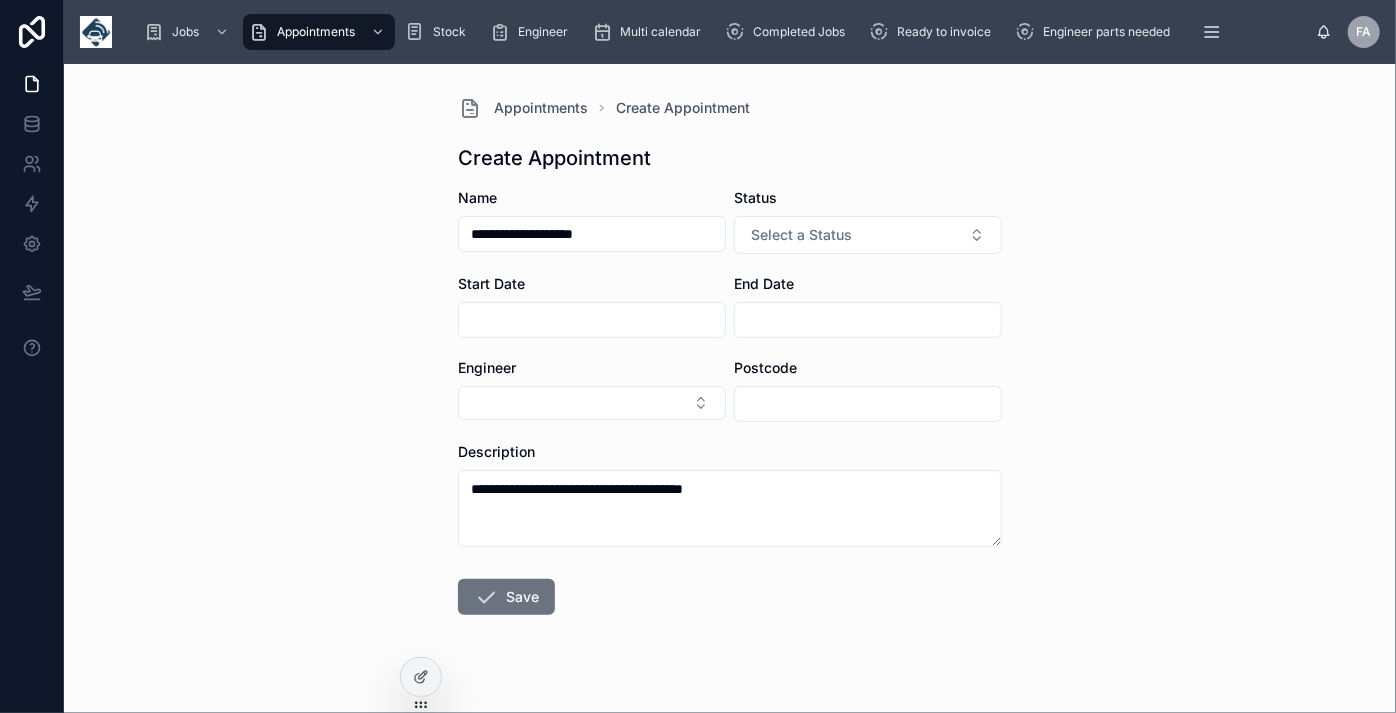 paste on "*******" 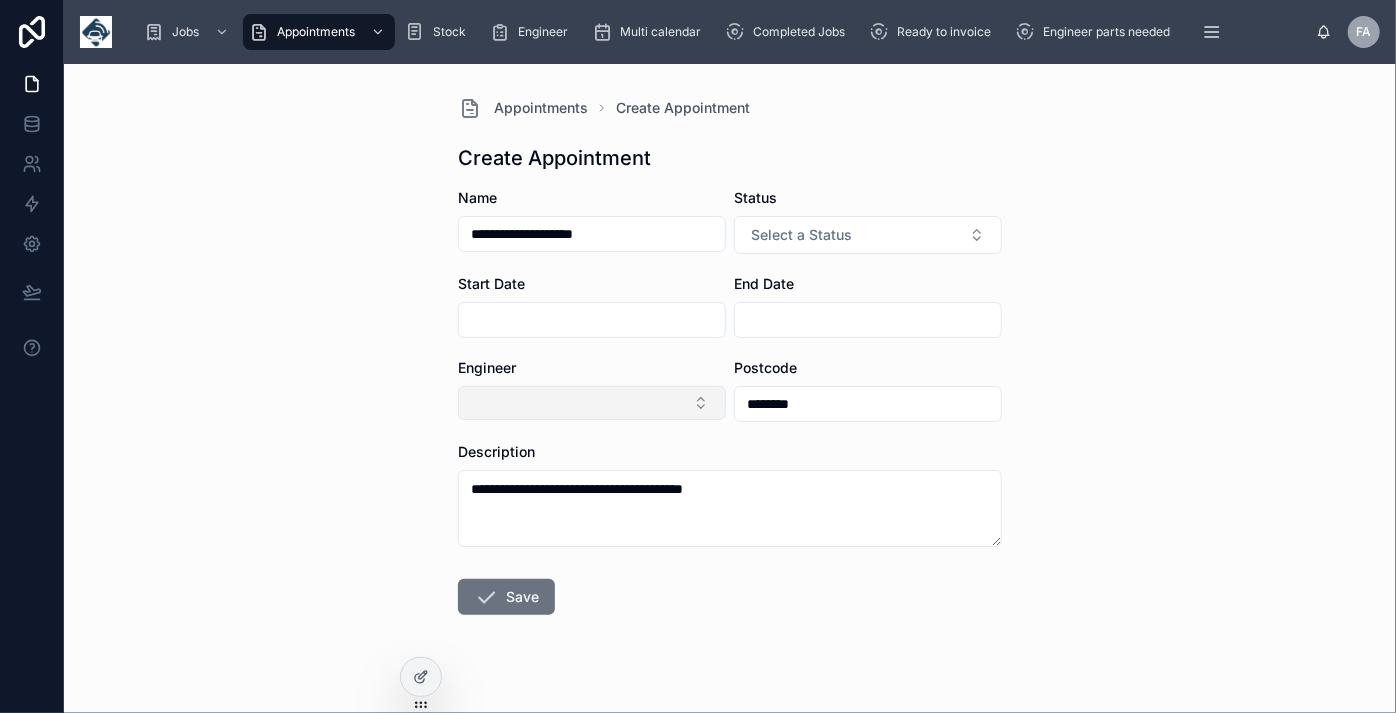 type on "*******" 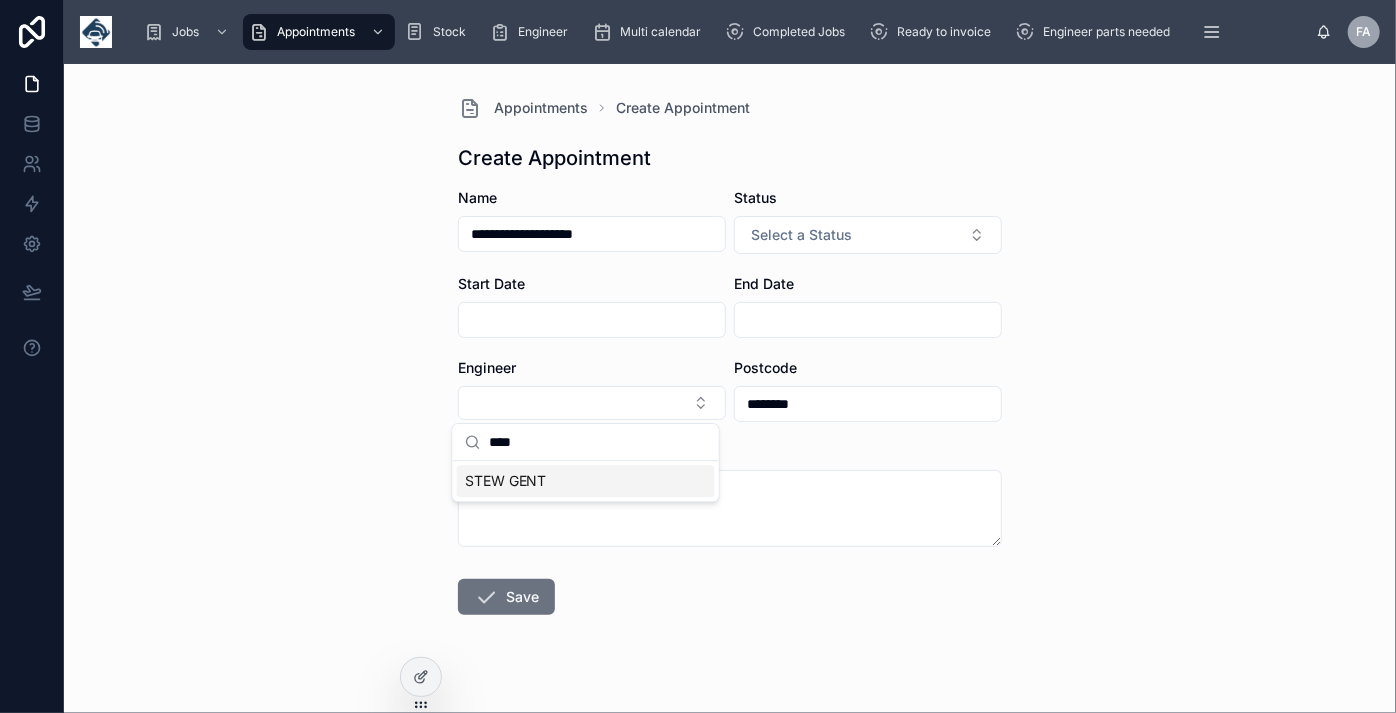 type on "****" 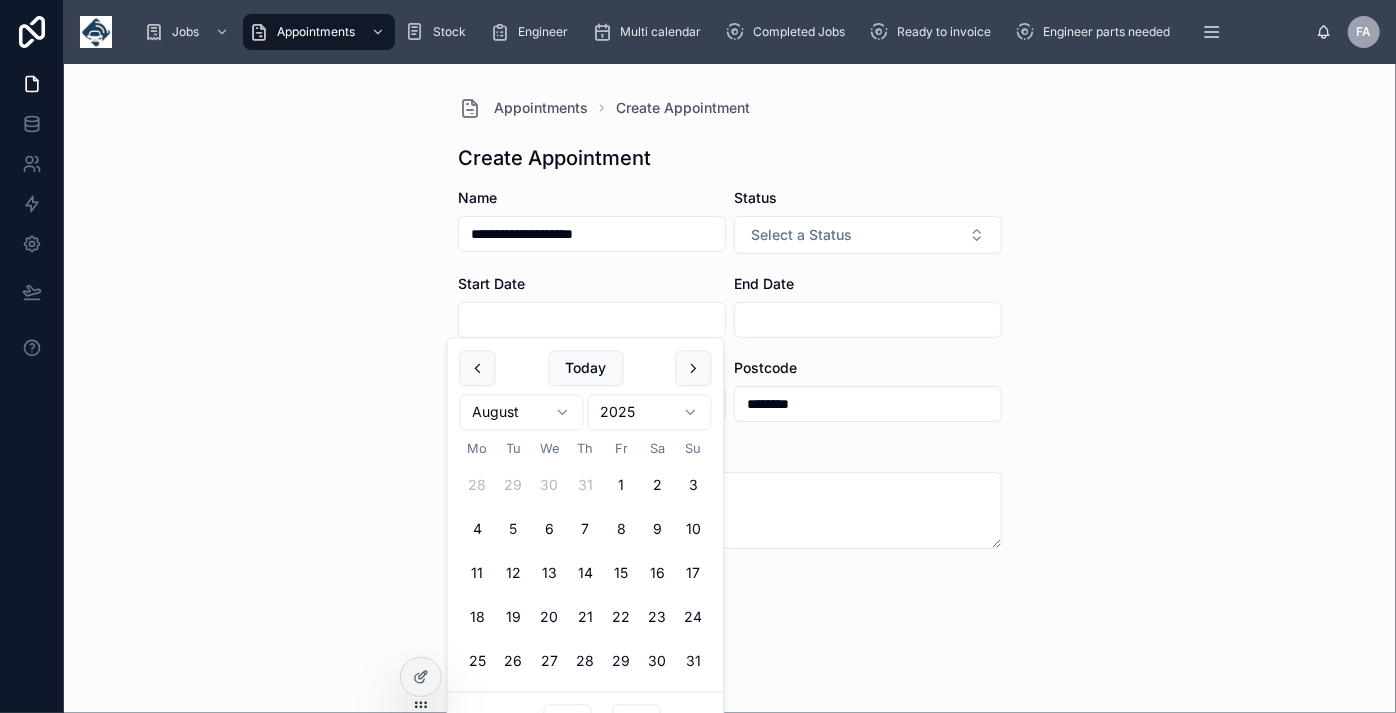 click at bounding box center (592, 320) 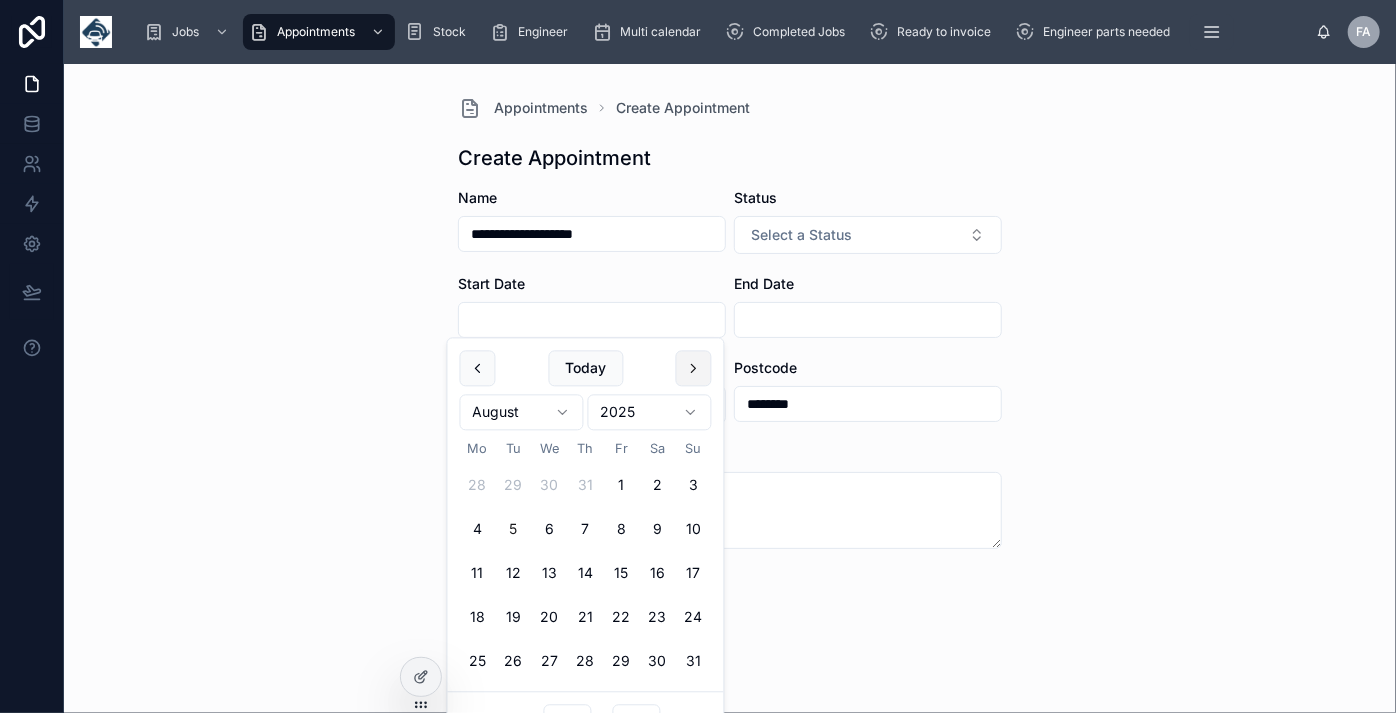click at bounding box center (694, 368) 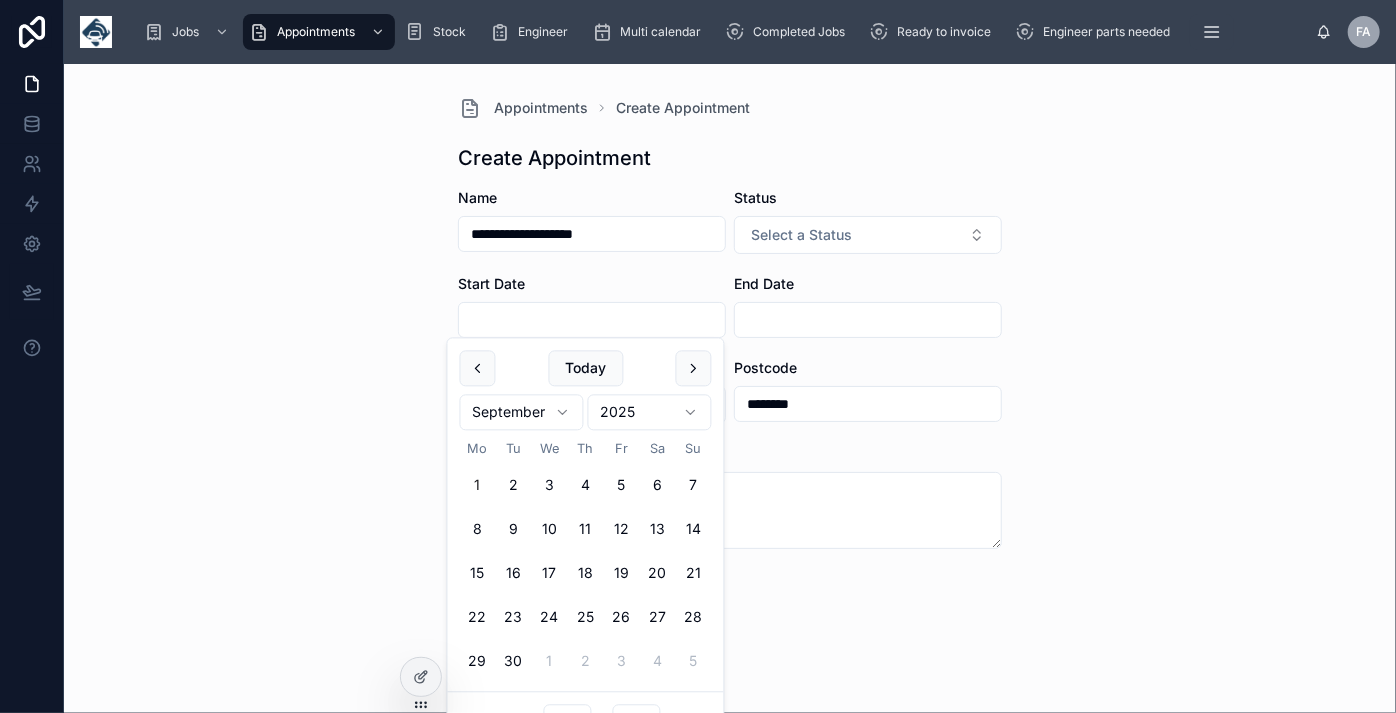 click on "1" at bounding box center [478, 486] 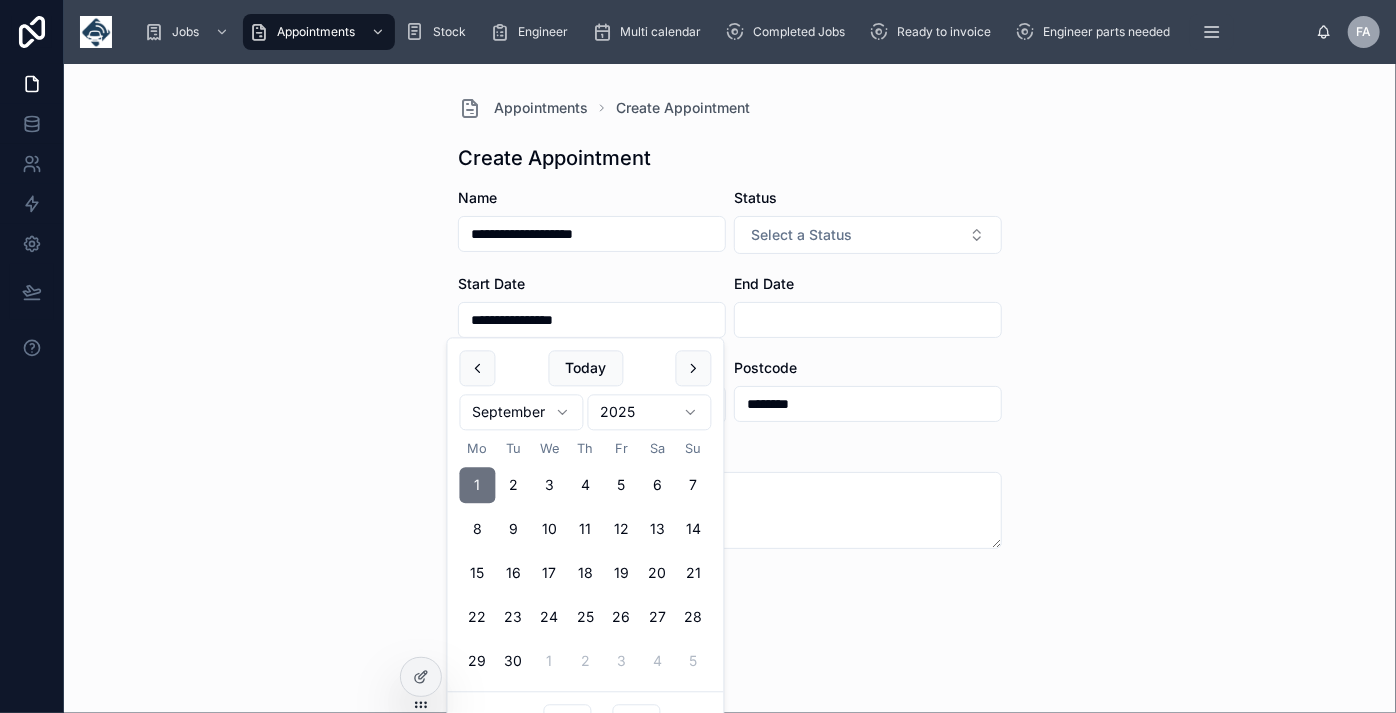 click at bounding box center (868, 320) 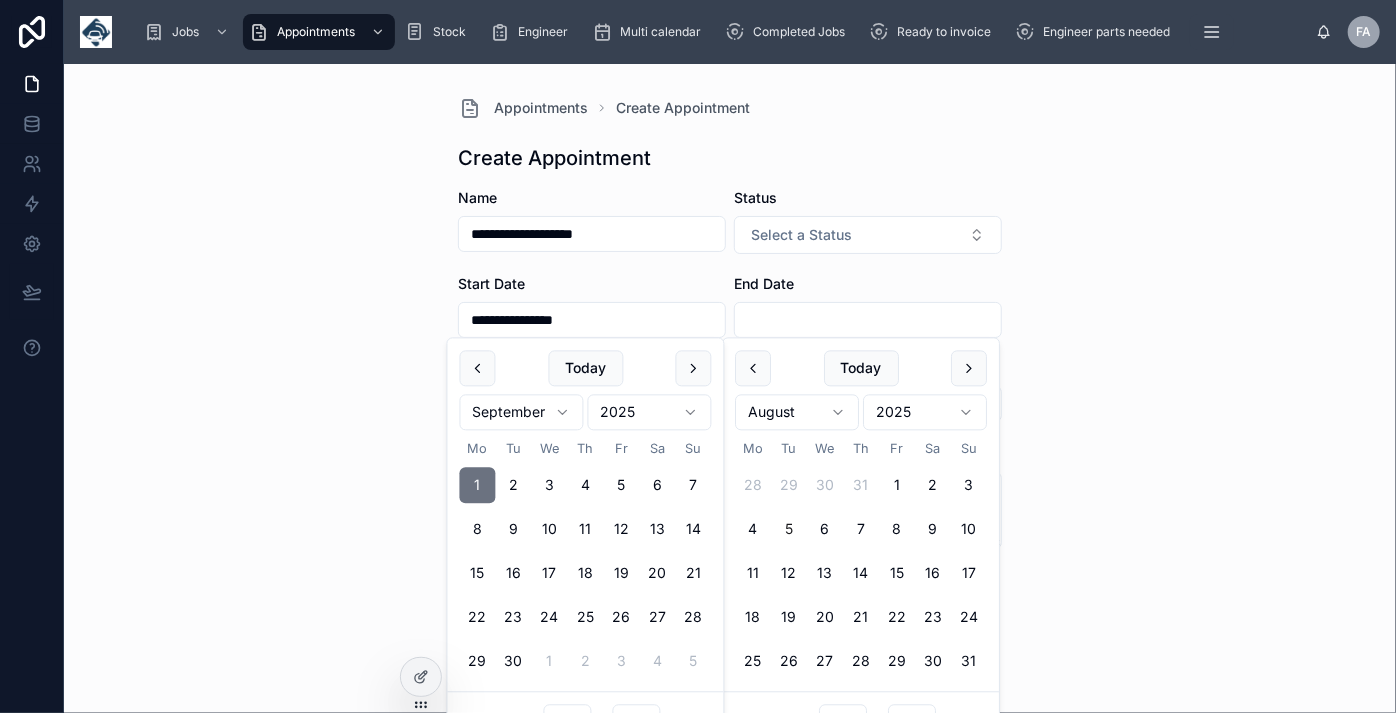 drag, startPoint x: 649, startPoint y: 307, endPoint x: 646, endPoint y: 319, distance: 12.369317 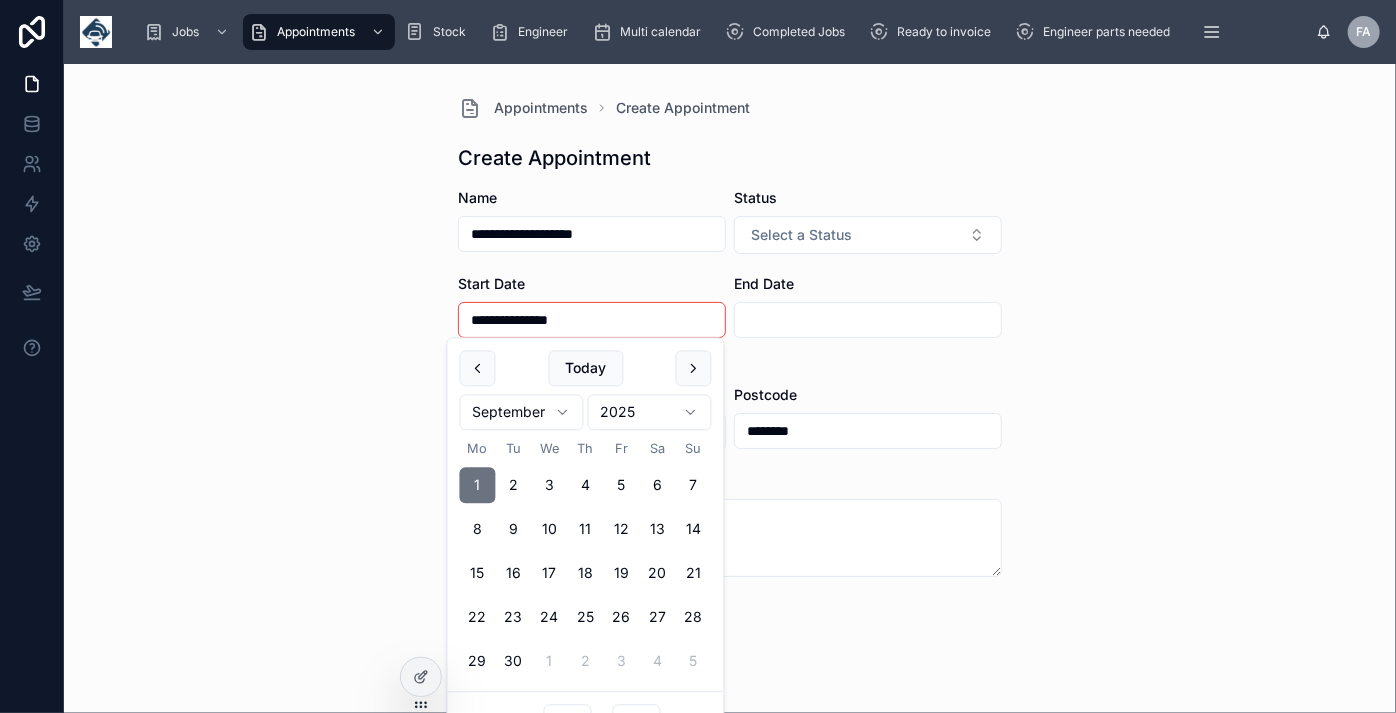 type on "**********" 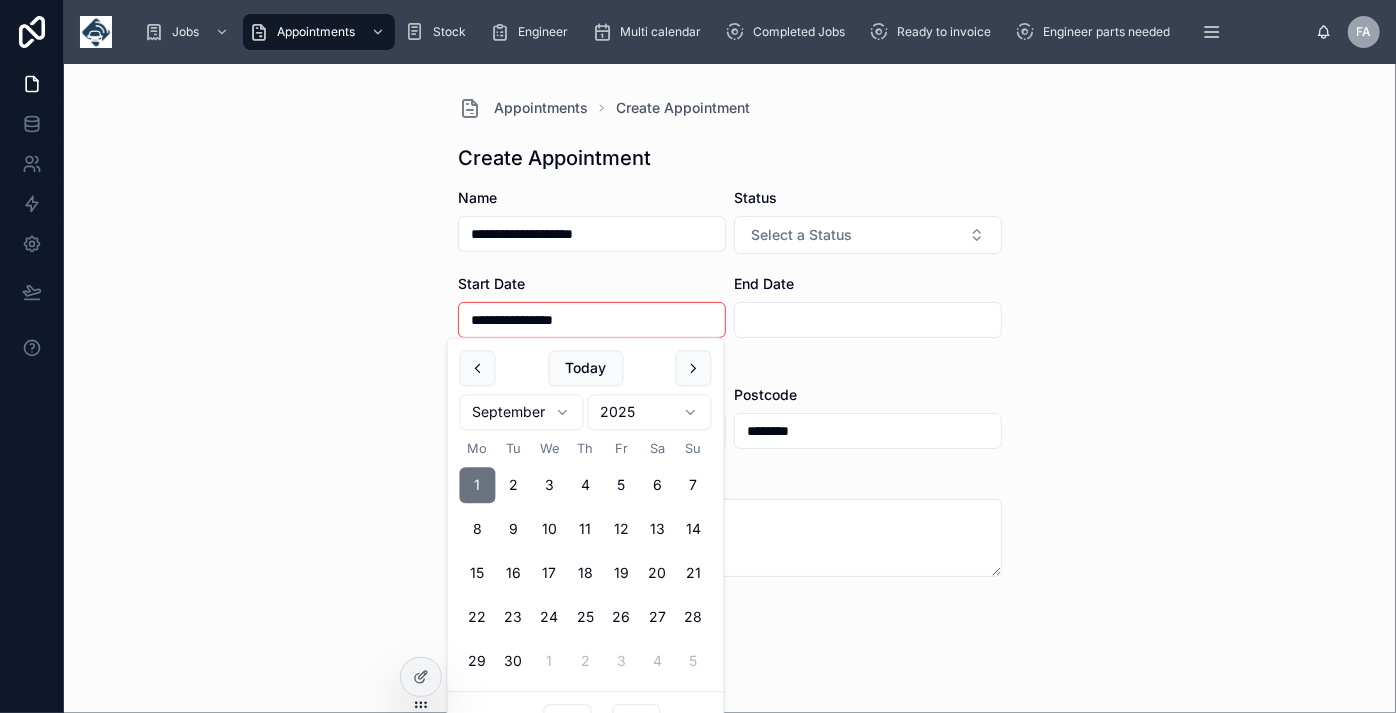 type on "**" 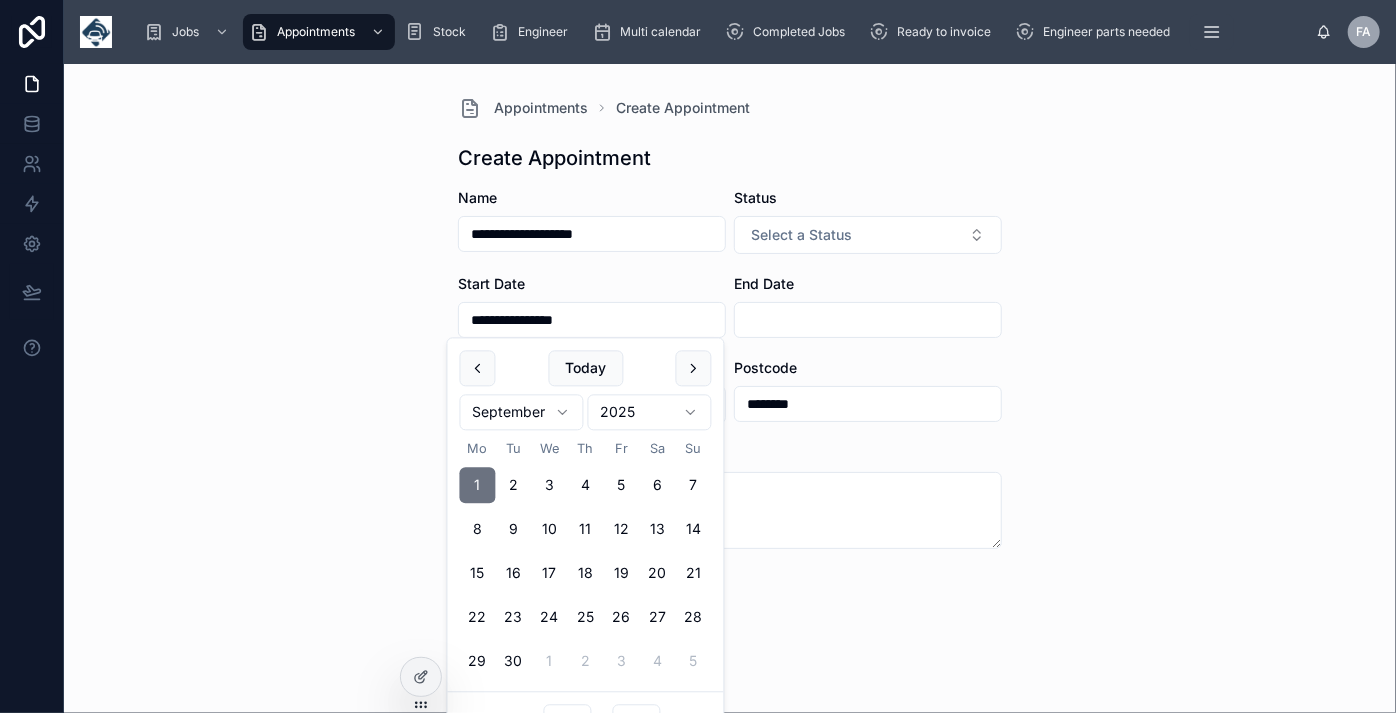 type on "**********" 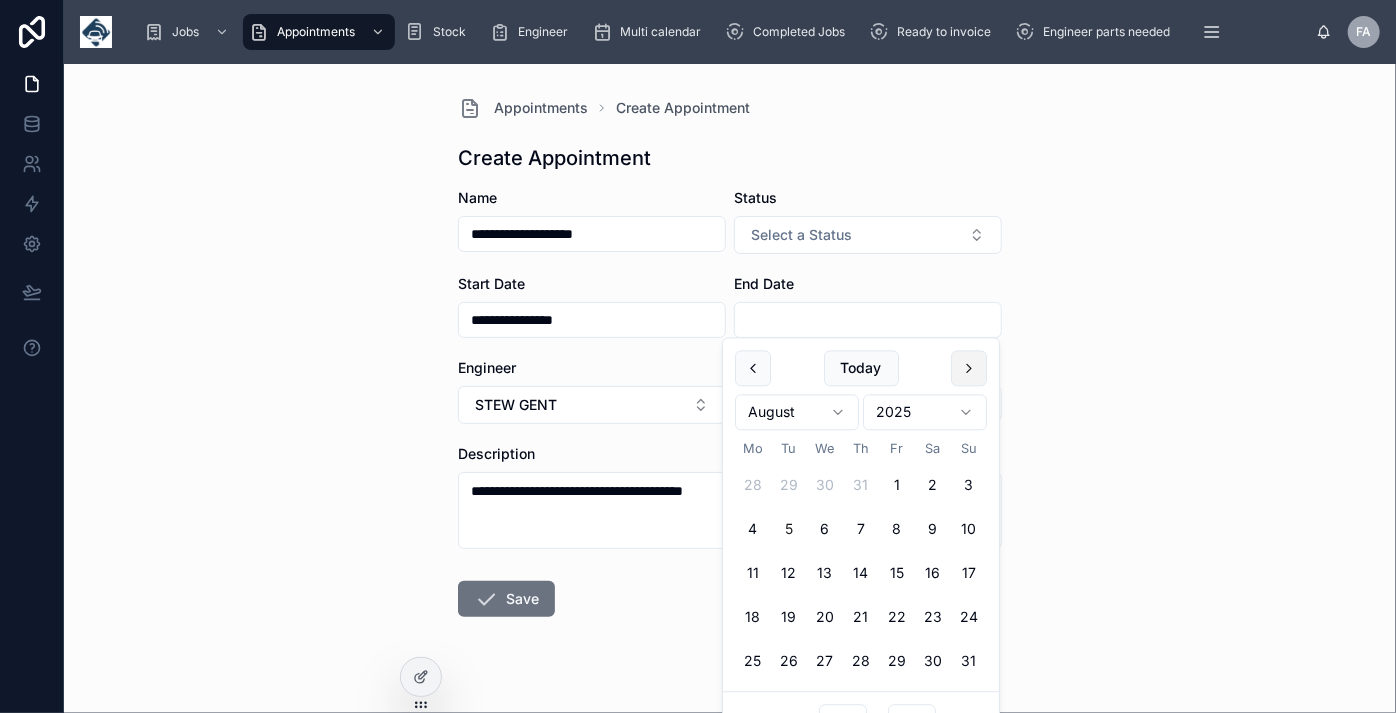 click at bounding box center [969, 368] 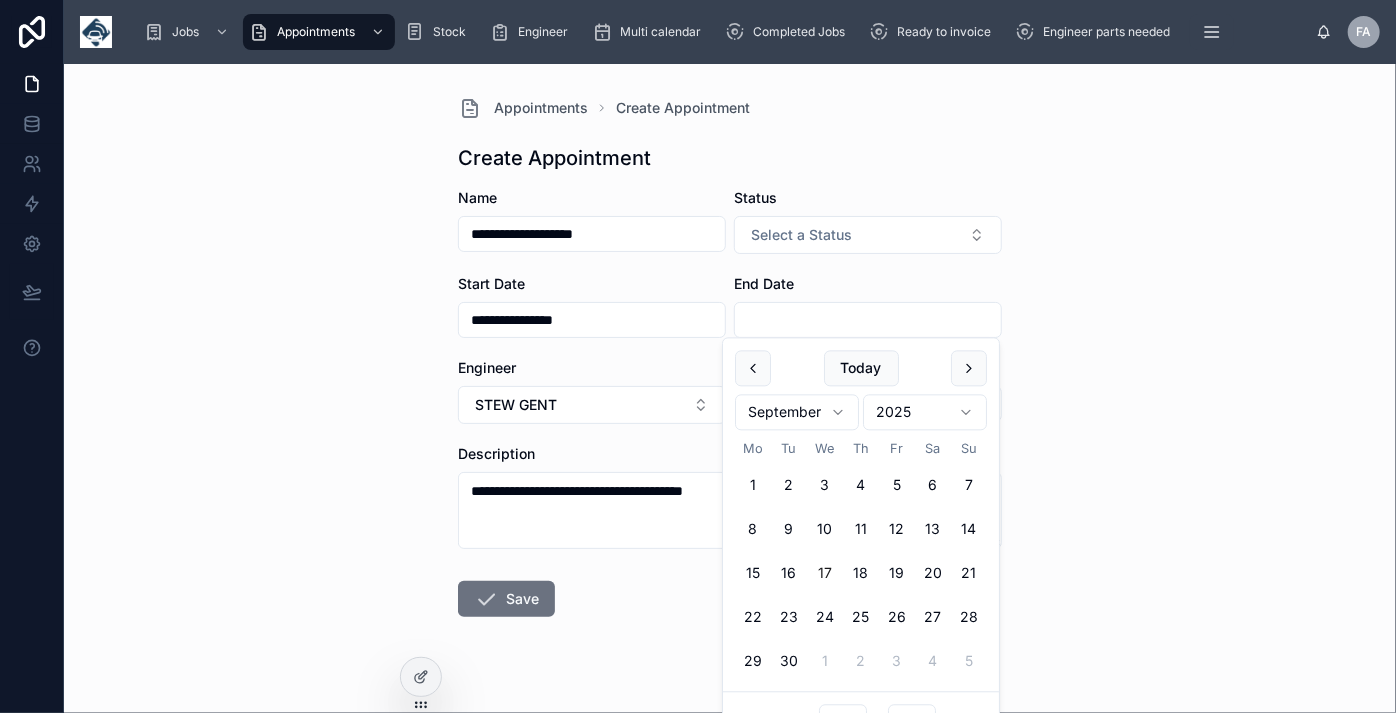 click on "17" at bounding box center [825, 574] 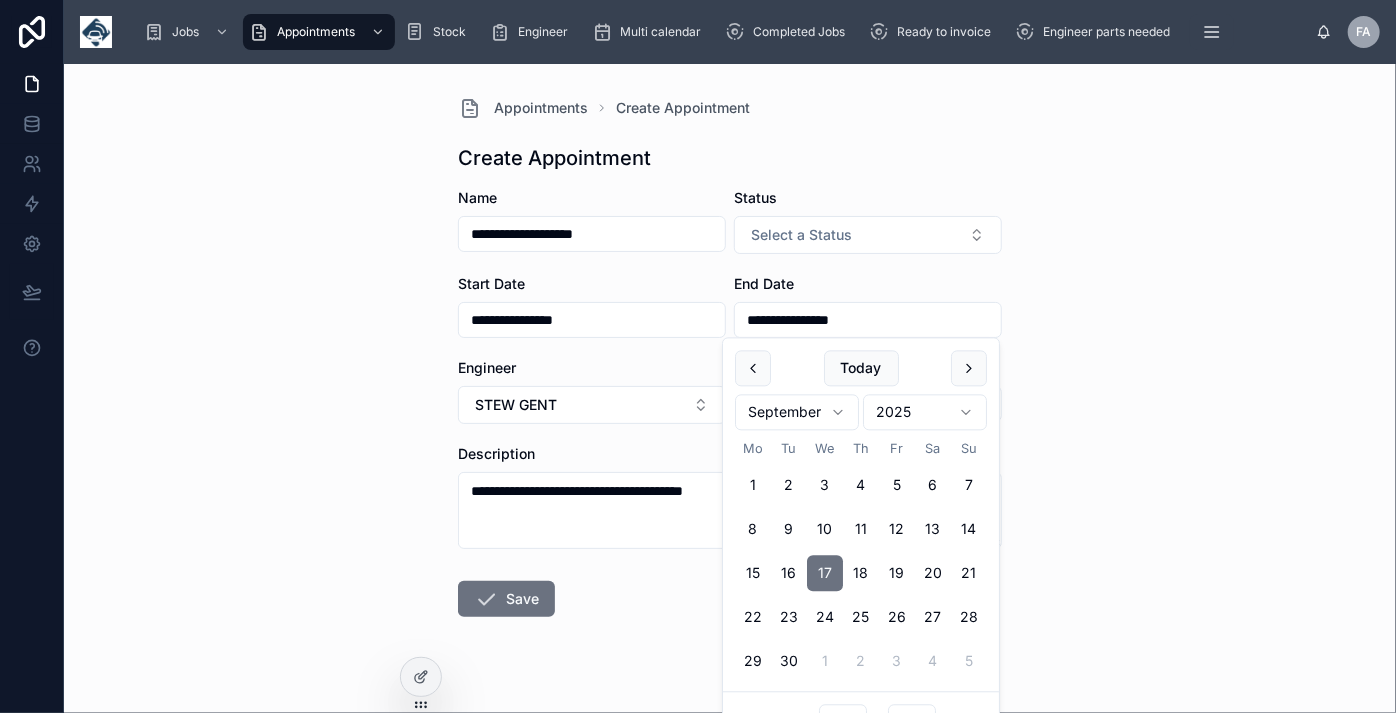 click on "**********" at bounding box center [868, 320] 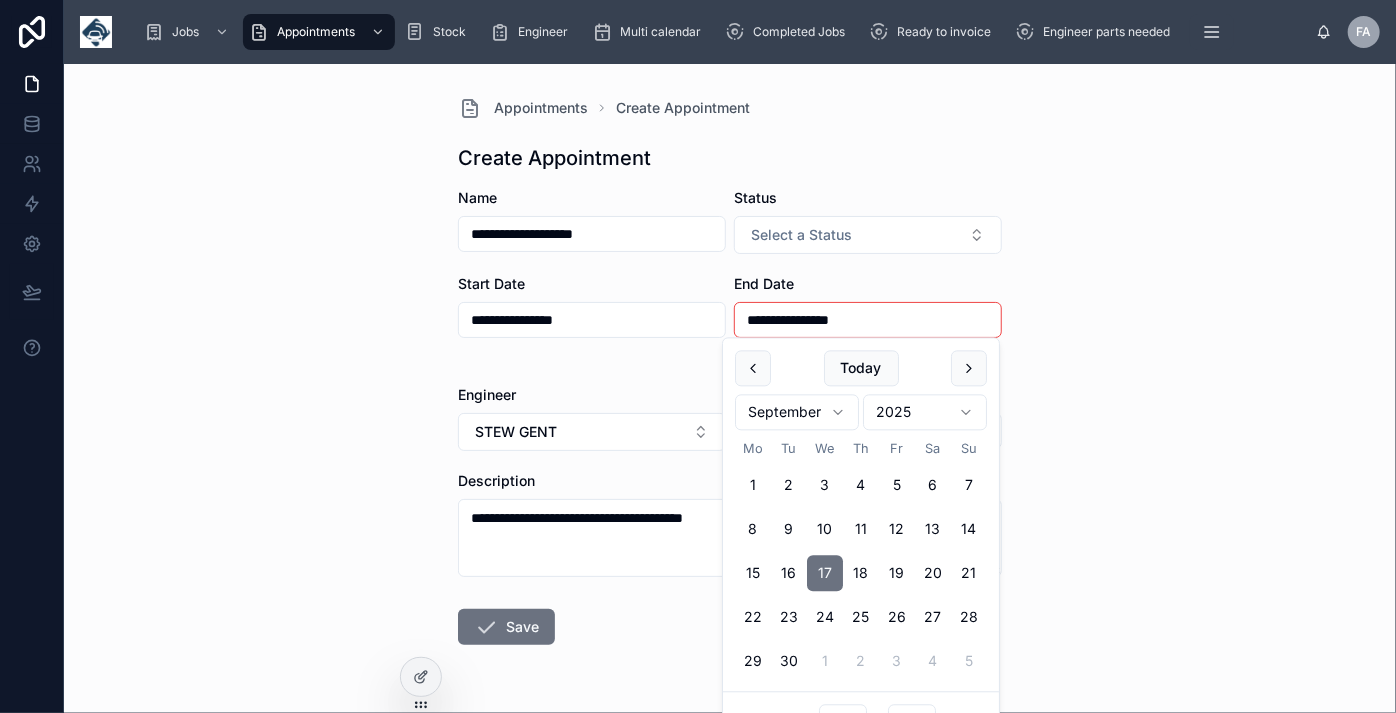 type on "**********" 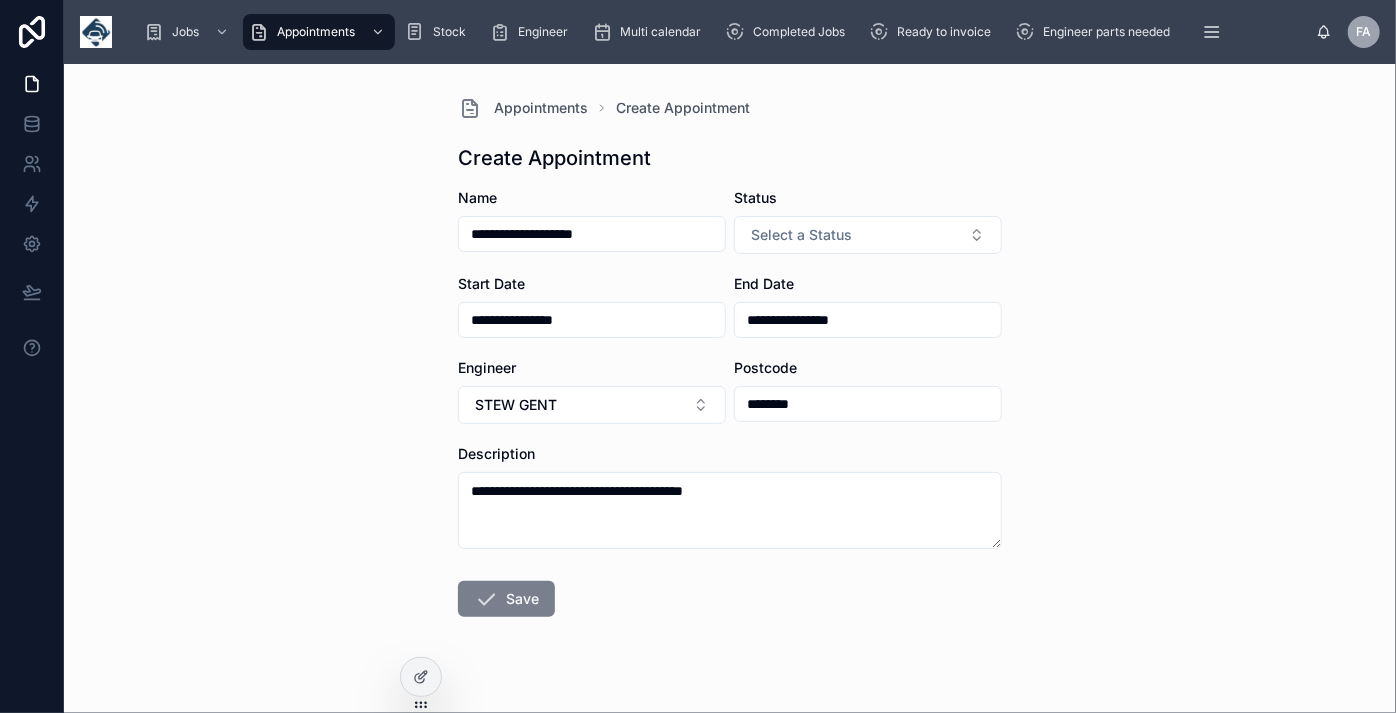 click on "Save" at bounding box center (506, 599) 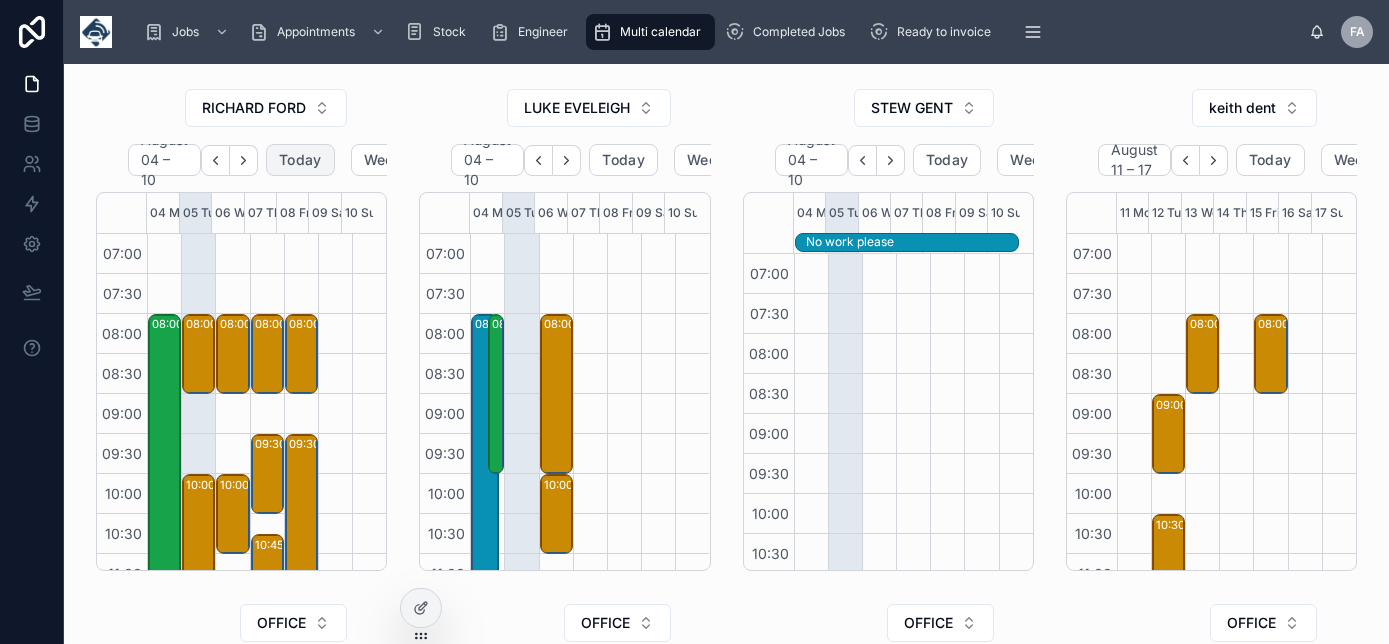 scroll, scrollTop: 0, scrollLeft: 0, axis: both 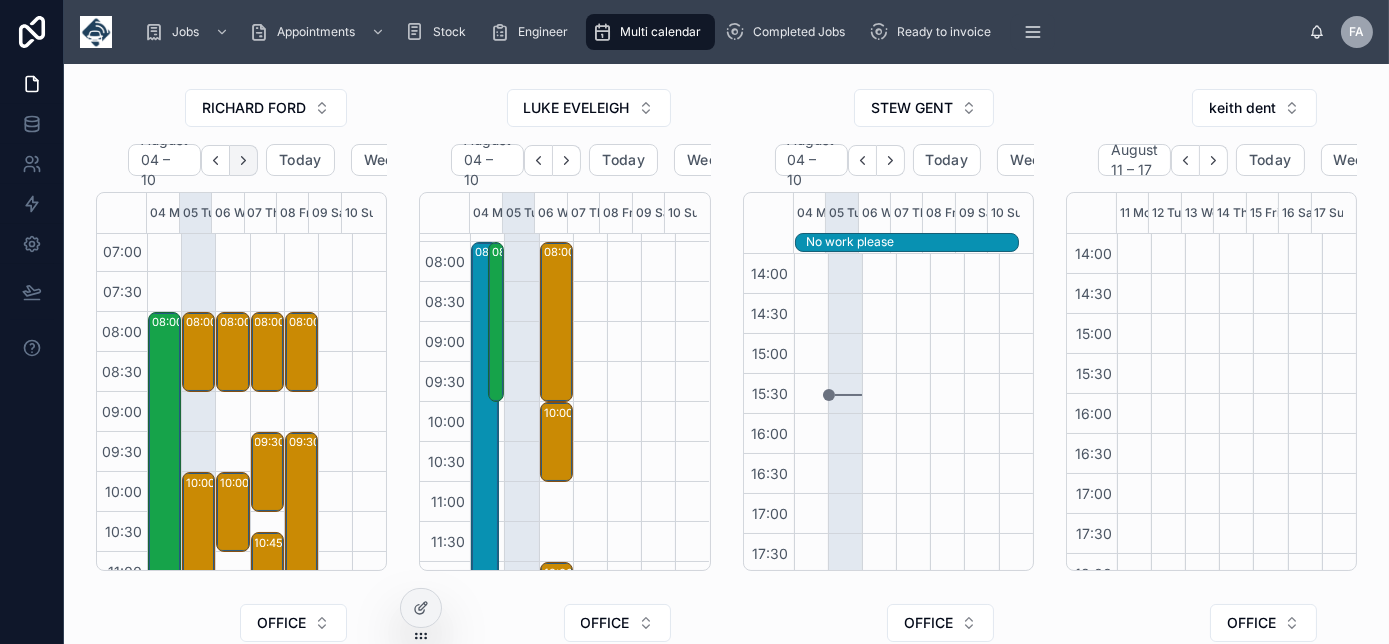 click 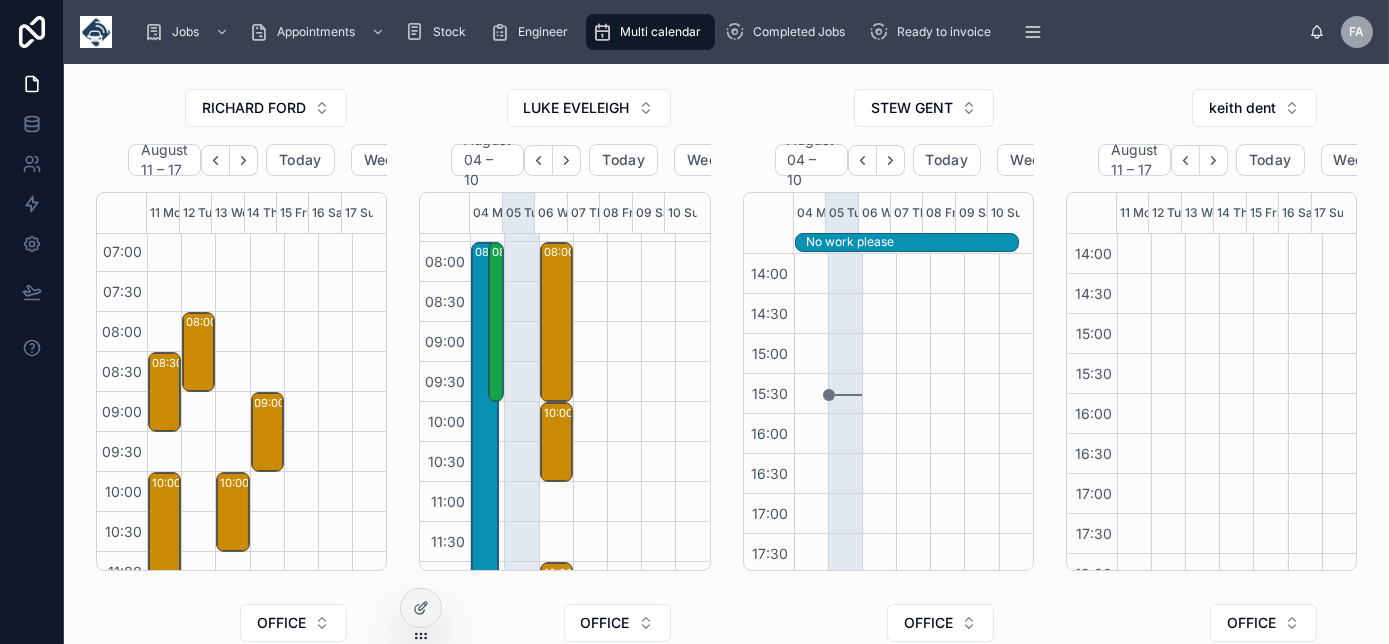 click 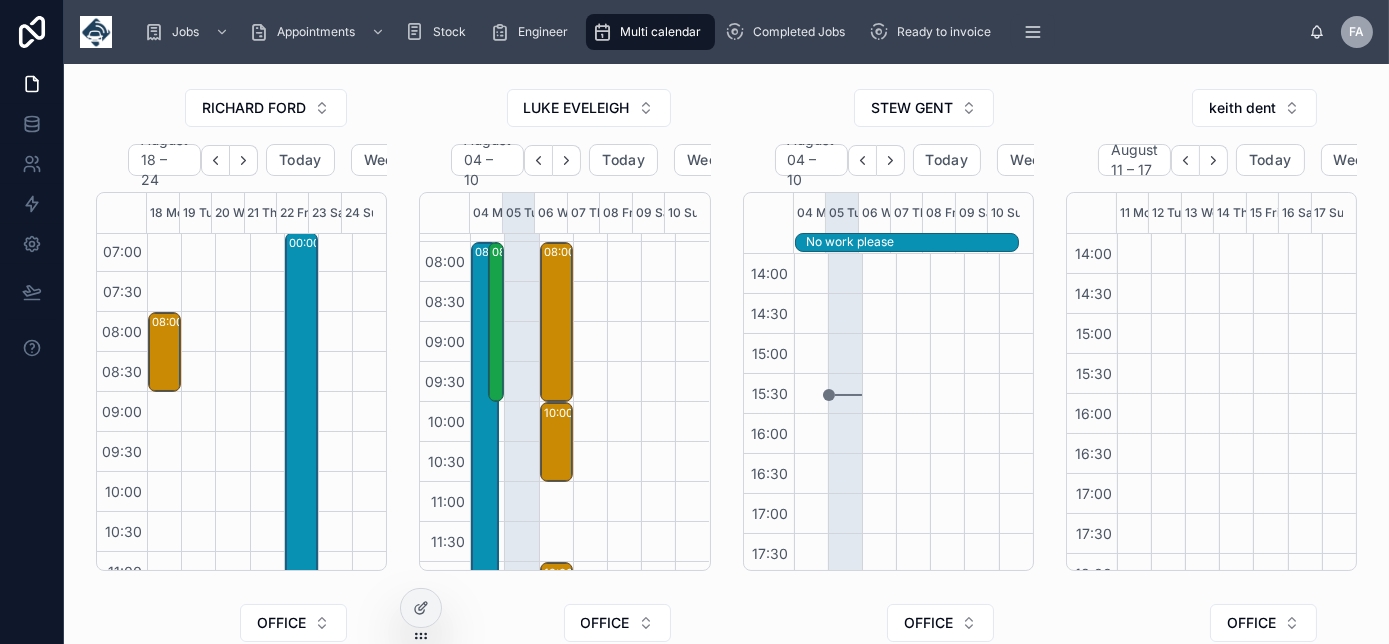 scroll, scrollTop: 0, scrollLeft: 0, axis: both 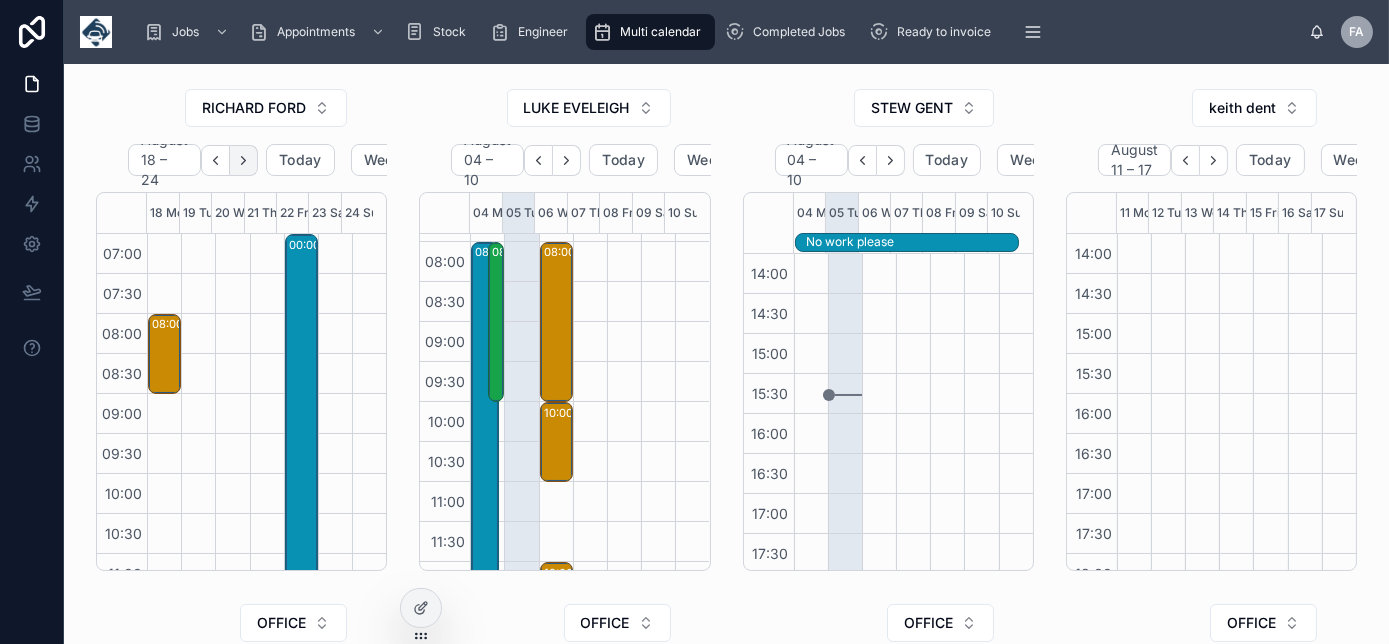 click 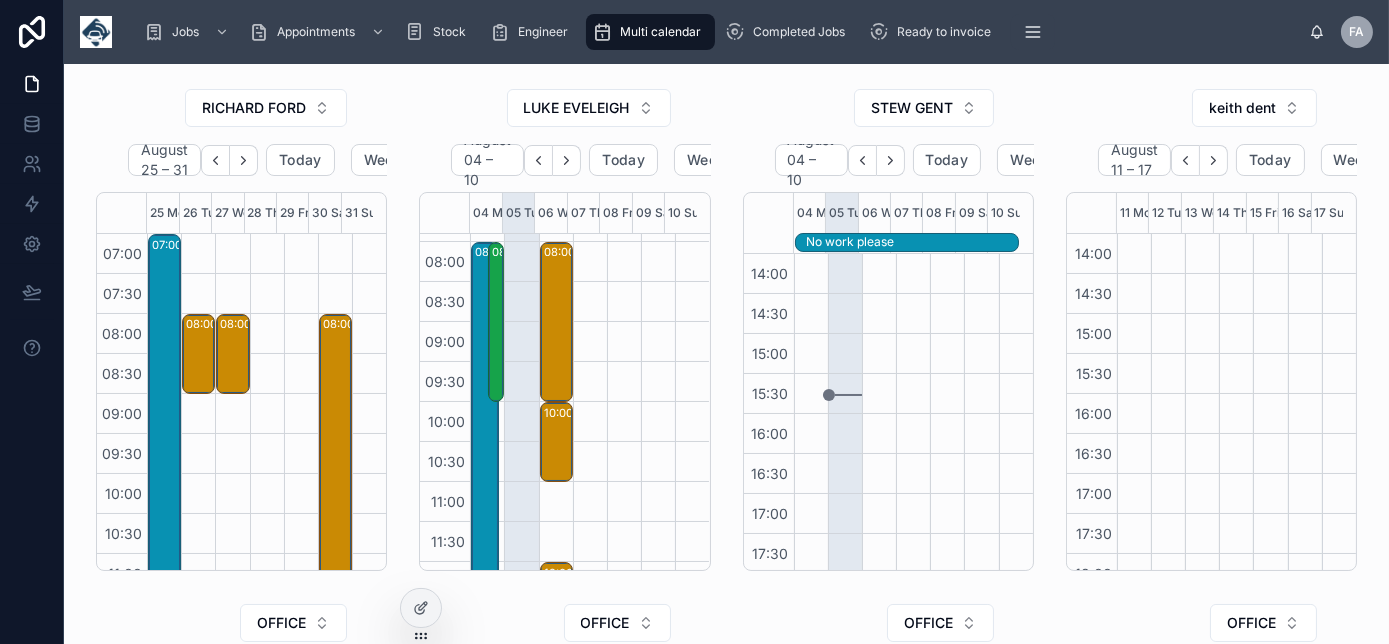 click 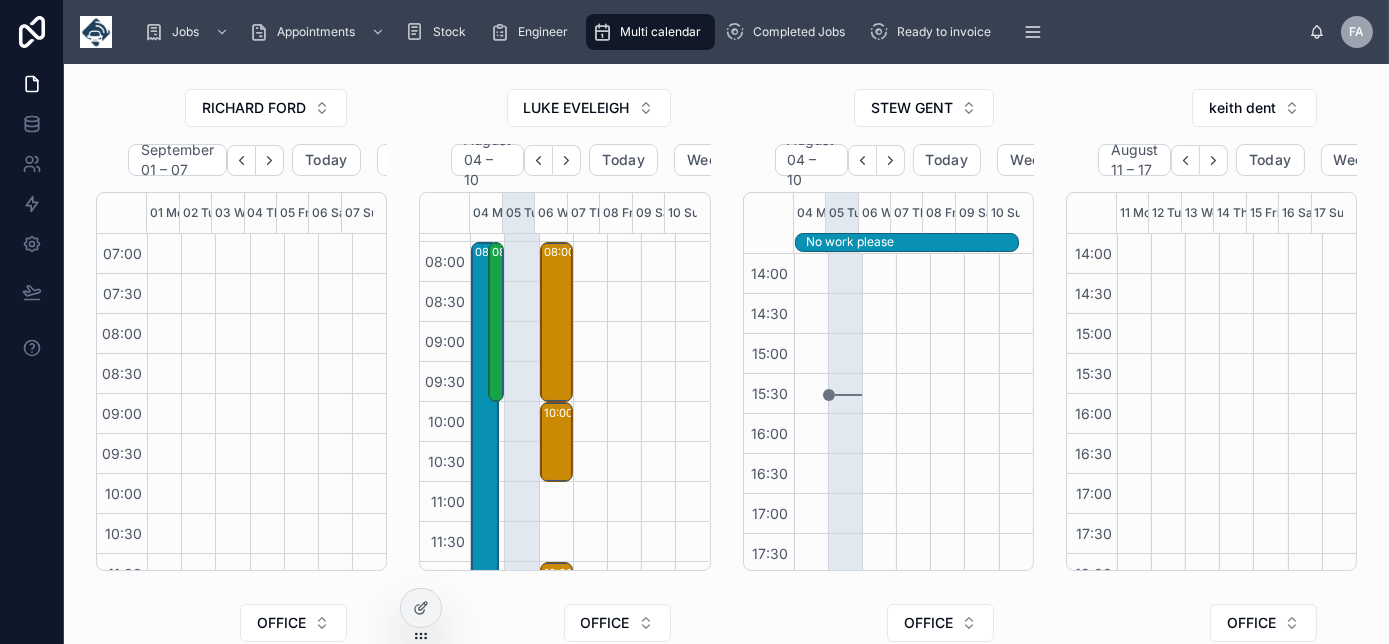 click at bounding box center [164, 714] 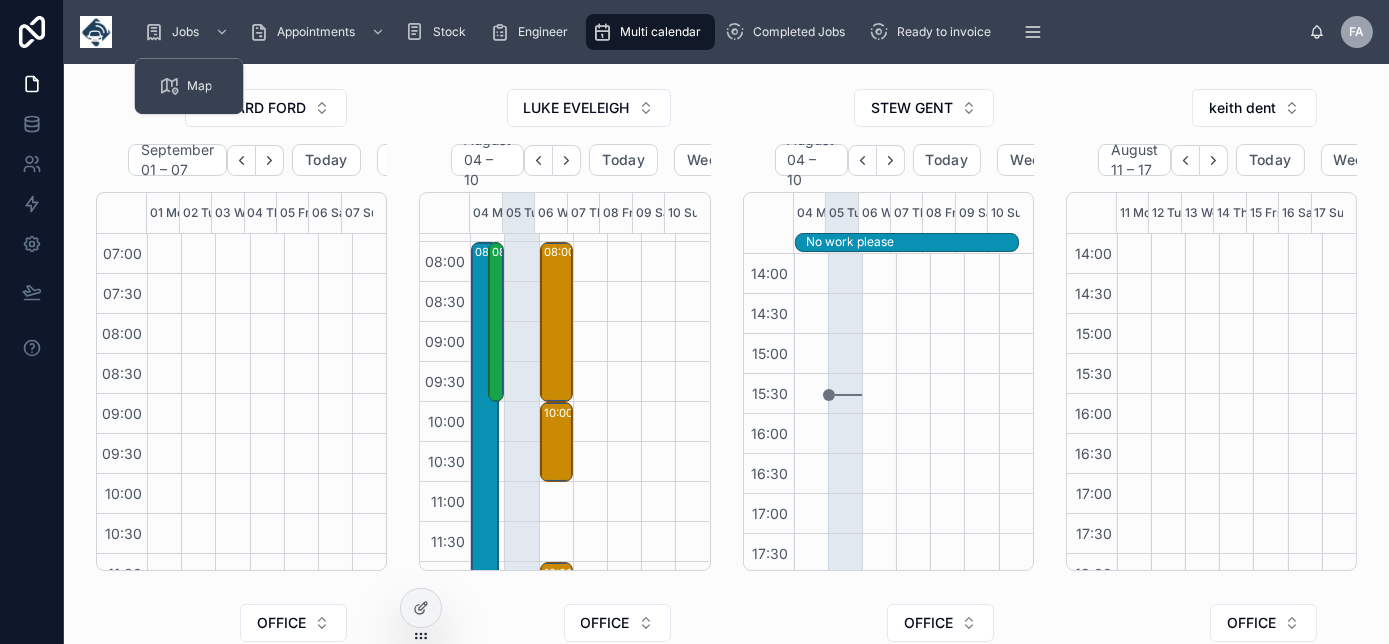 drag, startPoint x: 117, startPoint y: 85, endPoint x: 117, endPoint y: 118, distance: 33 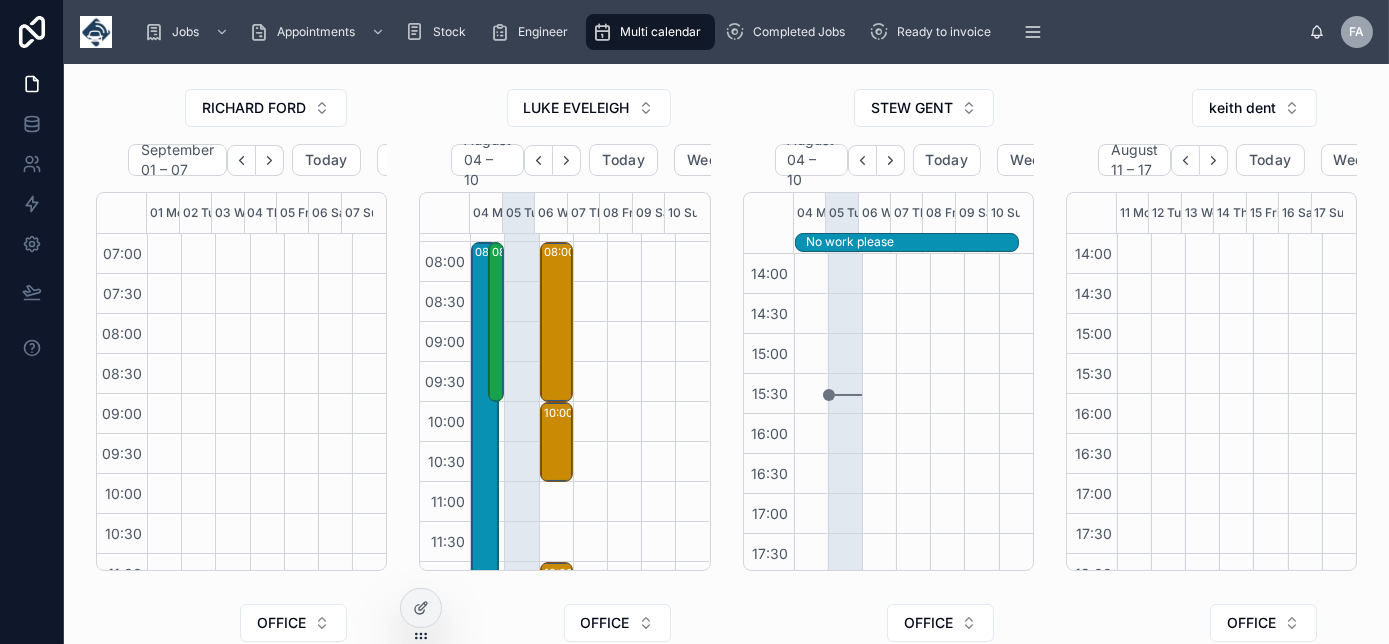 click on "RICHARD FORD September 01 – 07 Today Week 01 Mon 02 Tue 03 Wed 04 Thu 05 Fri 06 Sat 07 Sun 07:00 07:30 08:00 08:30 09:00 09:30 10:00 10:30 11:00 11:30 12:00 12:30 13:00 13:30 14:00 14:30 15:00 15:30 16:00 16:30 17:00 17:30 18:00 18:30" at bounding box center [241, 329] 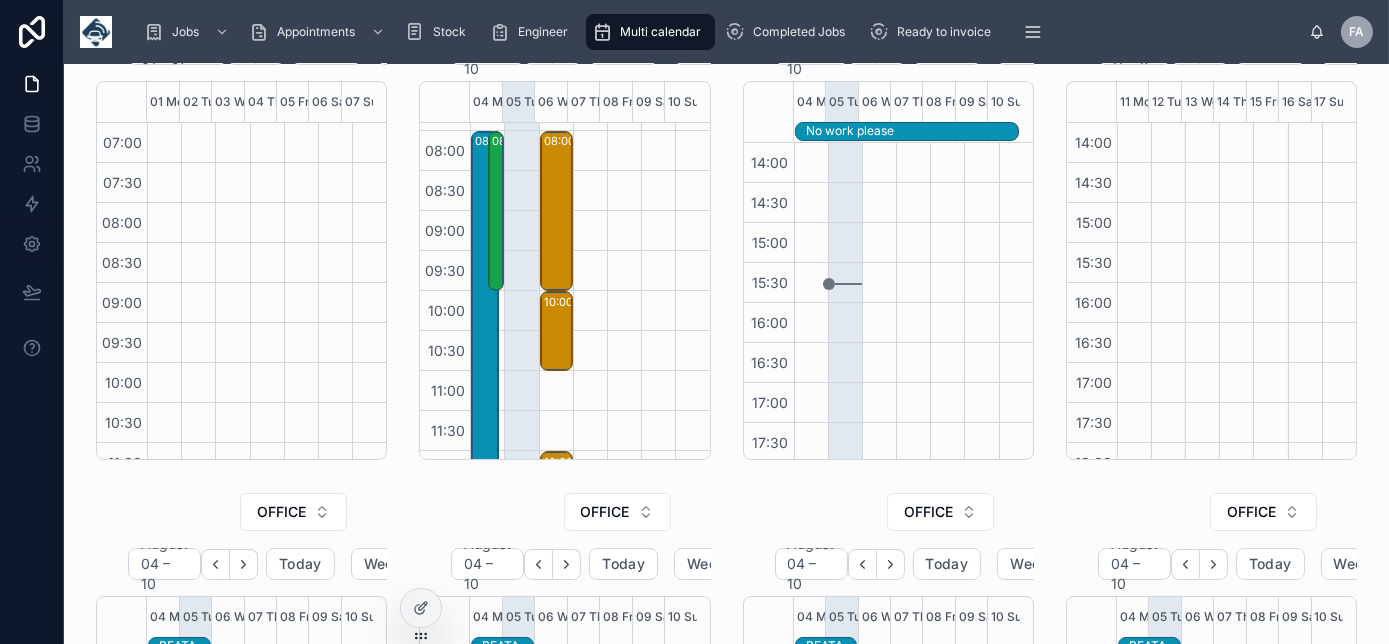 scroll, scrollTop: 0, scrollLeft: 0, axis: both 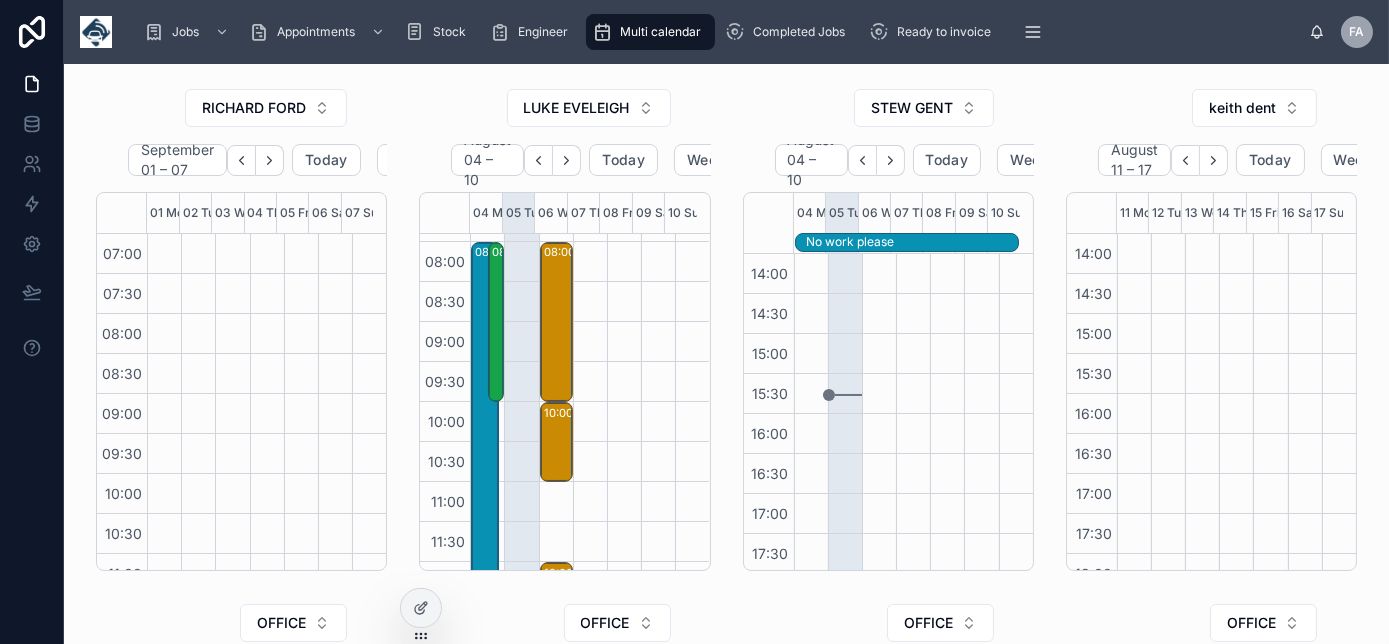 drag, startPoint x: 104, startPoint y: 109, endPoint x: 62, endPoint y: -16, distance: 131.86736 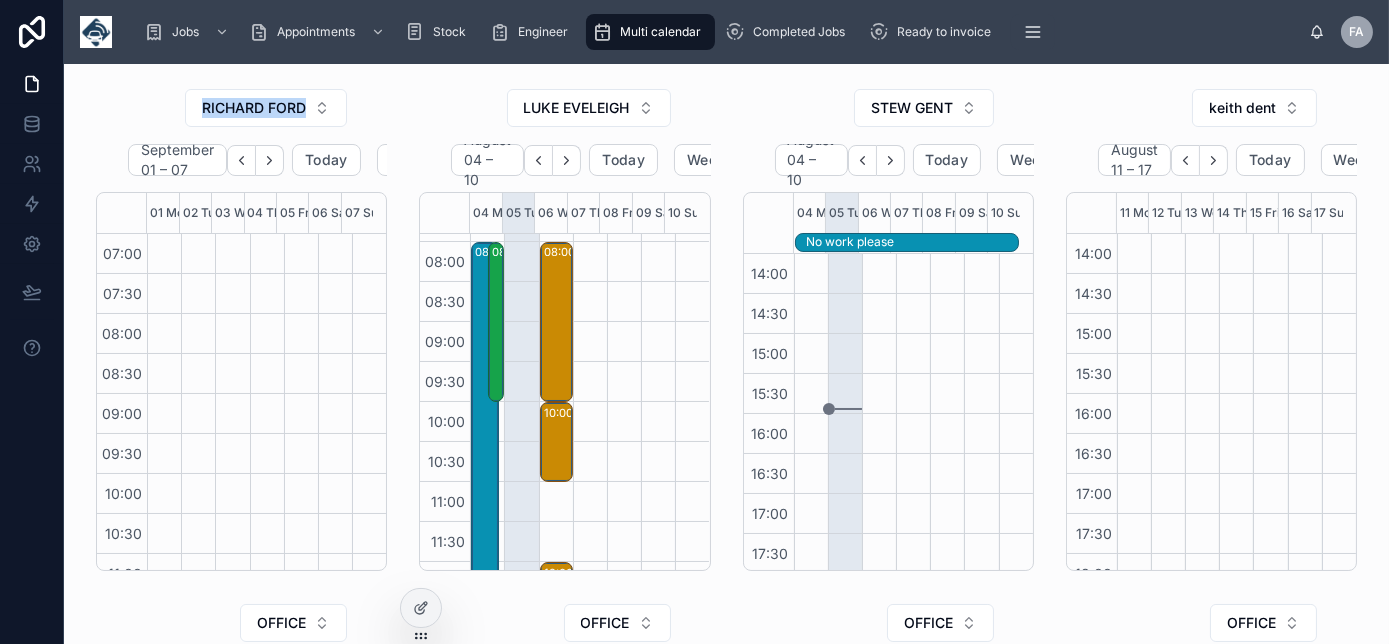 drag, startPoint x: 389, startPoint y: 122, endPoint x: 135, endPoint y: 77, distance: 257.9554 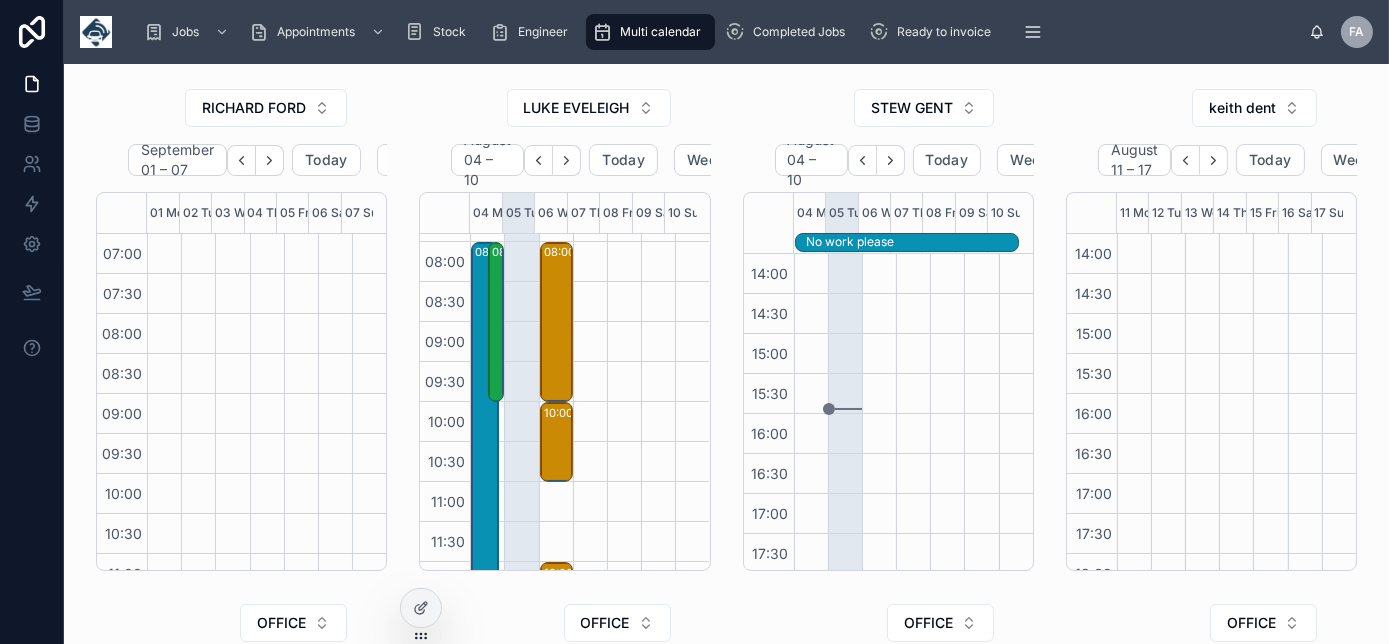 drag, startPoint x: 107, startPoint y: 99, endPoint x: 122, endPoint y: 115, distance: 21.931713 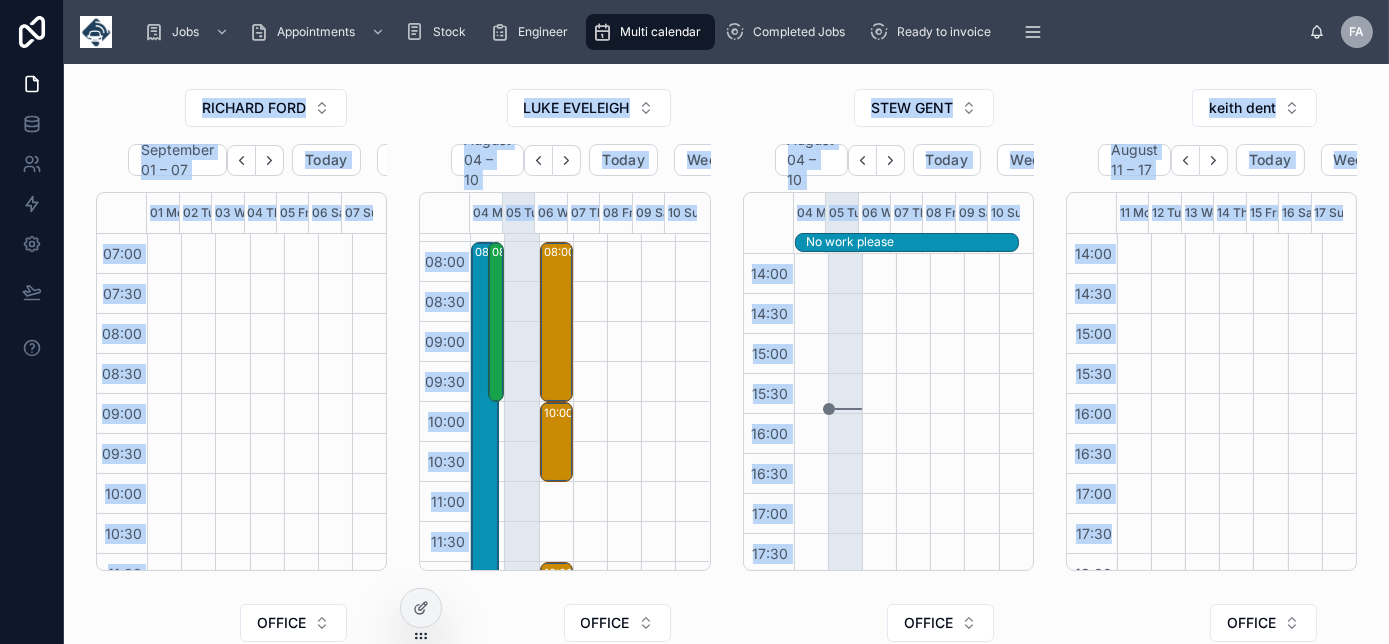 drag, startPoint x: 123, startPoint y: 91, endPoint x: 1048, endPoint y: 568, distance: 1040.7468 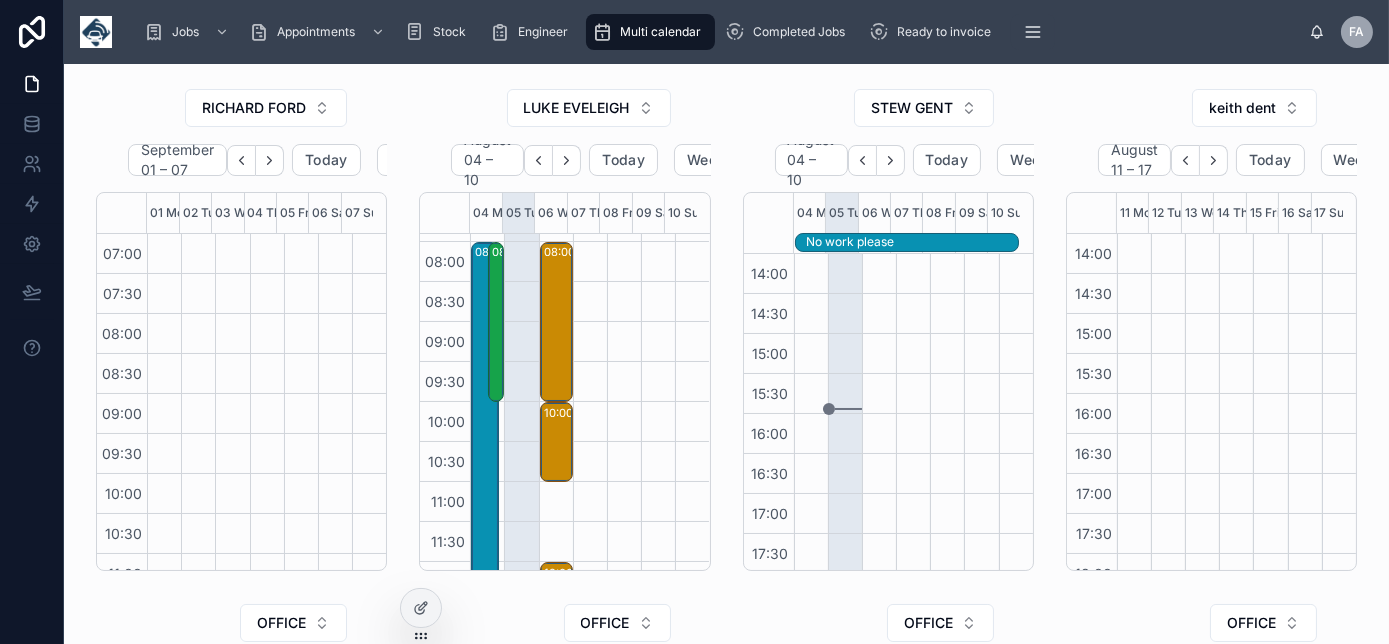 drag, startPoint x: 1048, startPoint y: 568, endPoint x: 1051, endPoint y: 600, distance: 32.140316 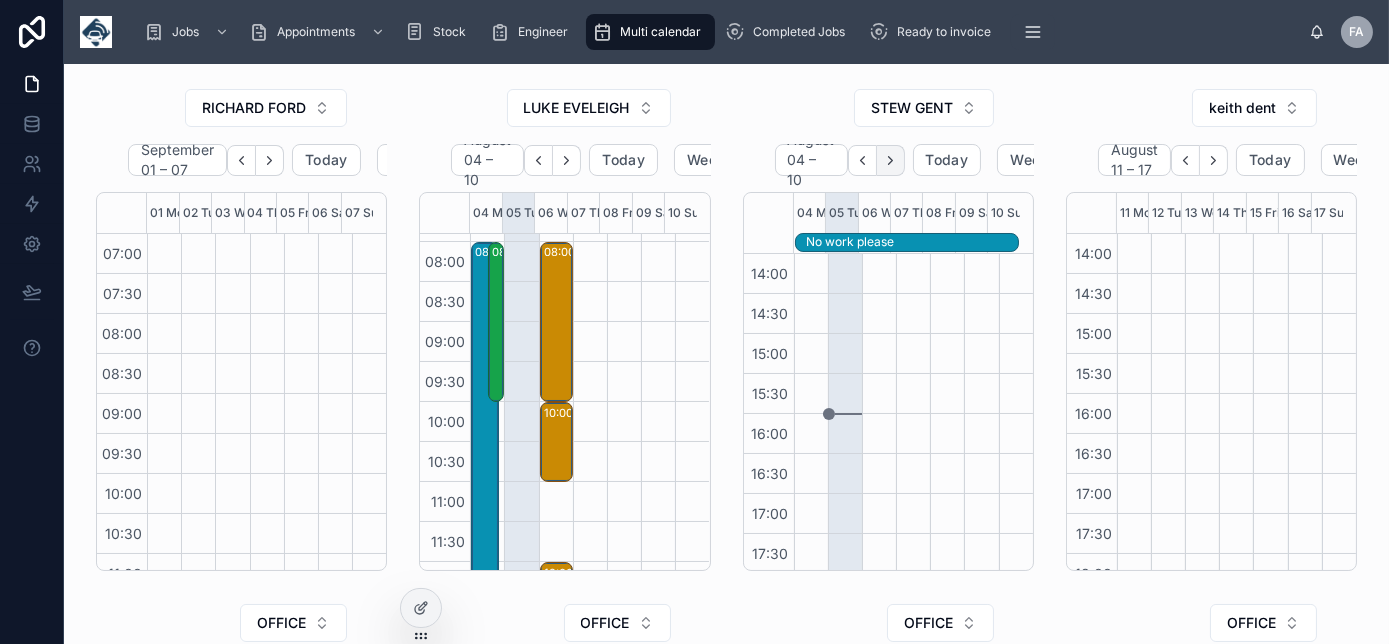 click 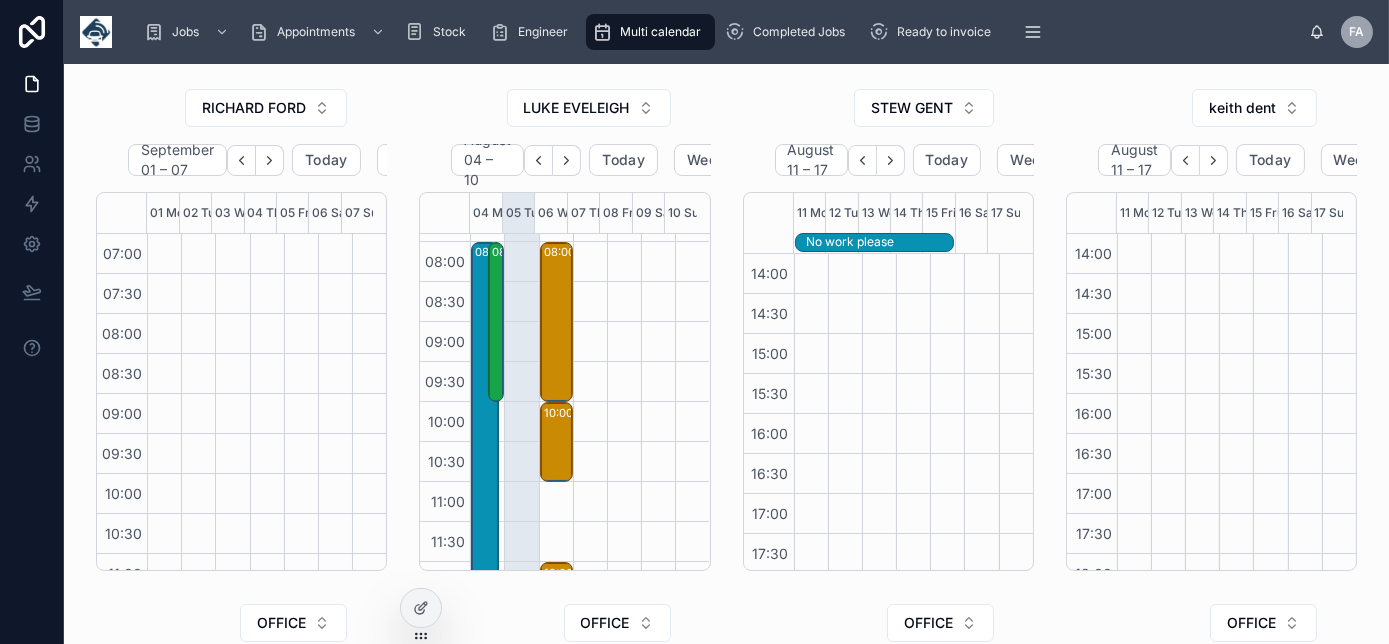click 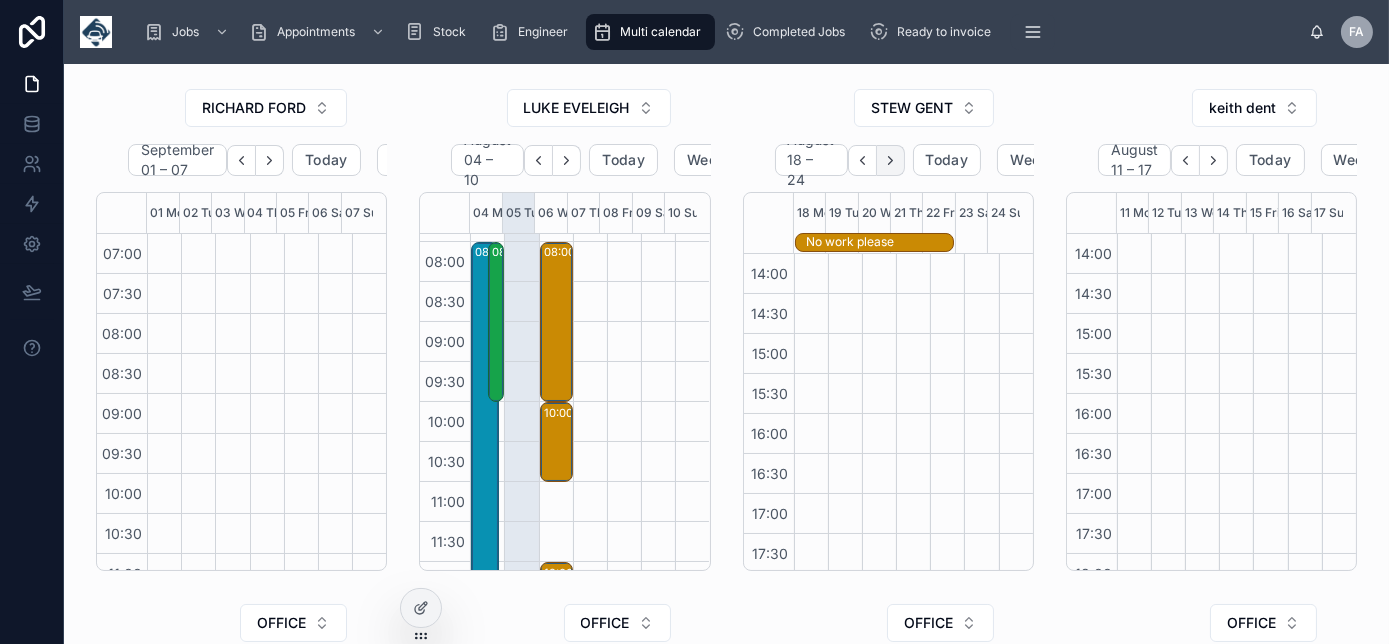 click 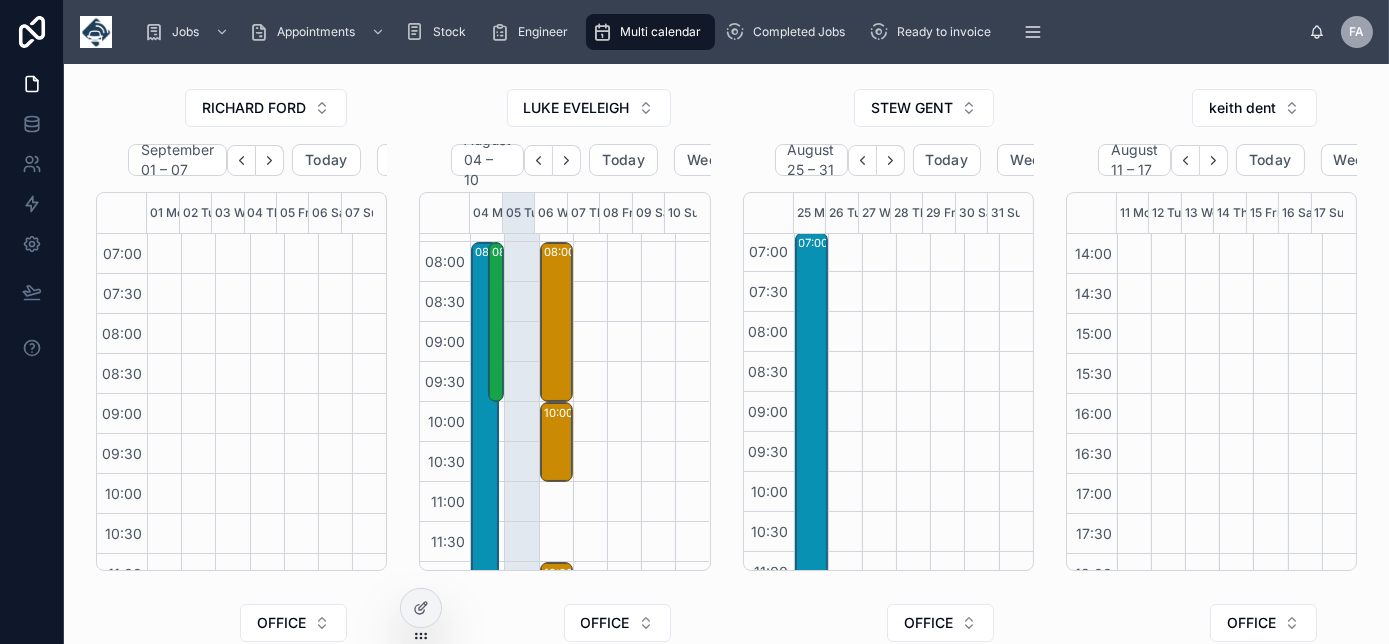 scroll, scrollTop: 0, scrollLeft: 0, axis: both 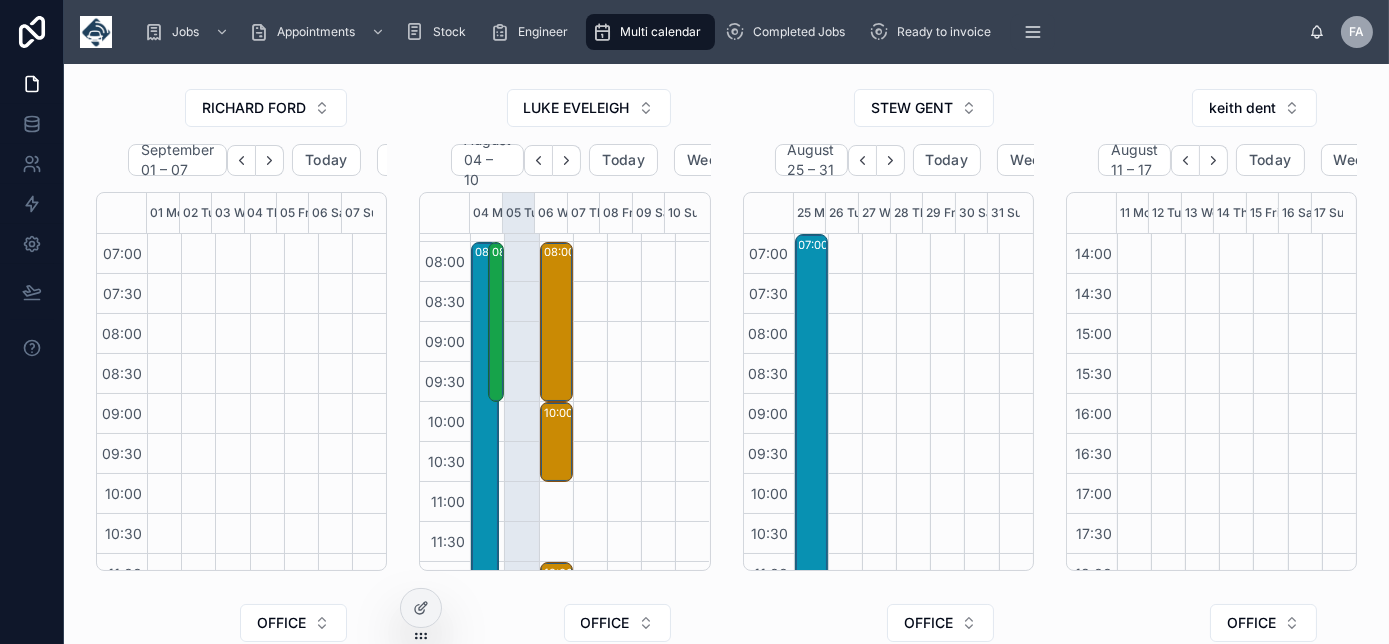 click at bounding box center (981, 714) 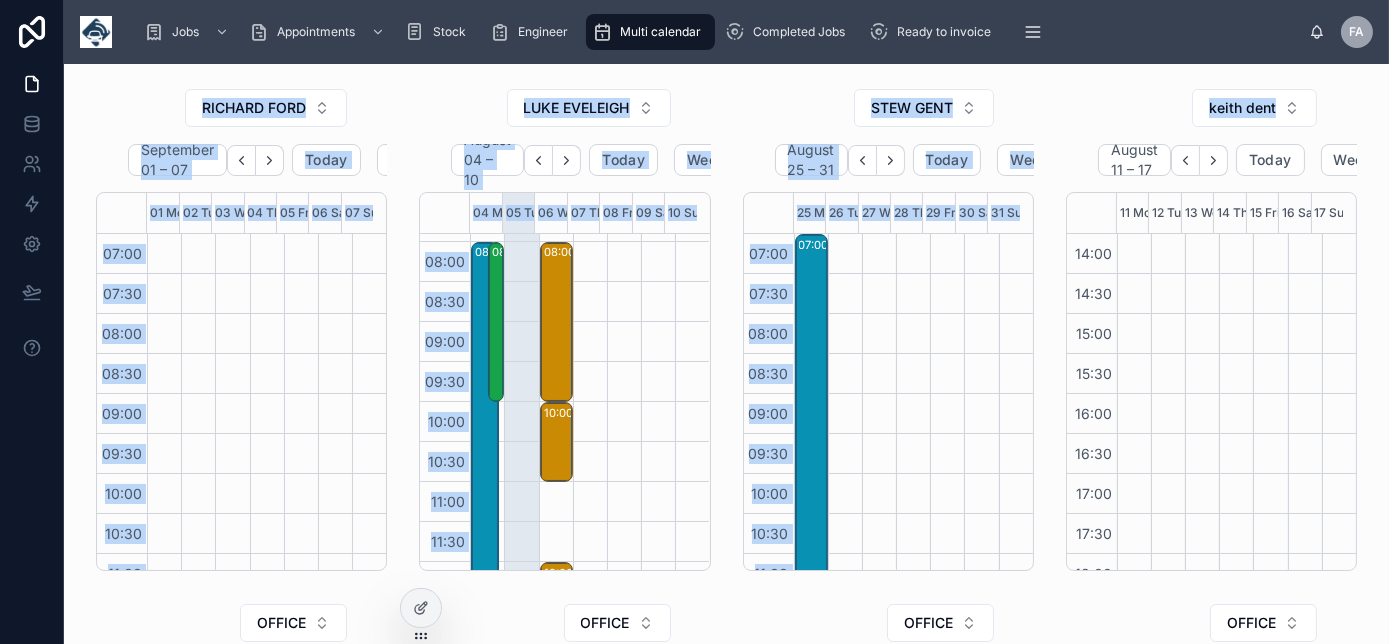 drag, startPoint x: 1327, startPoint y: 114, endPoint x: 138, endPoint y: 98, distance: 1189.1077 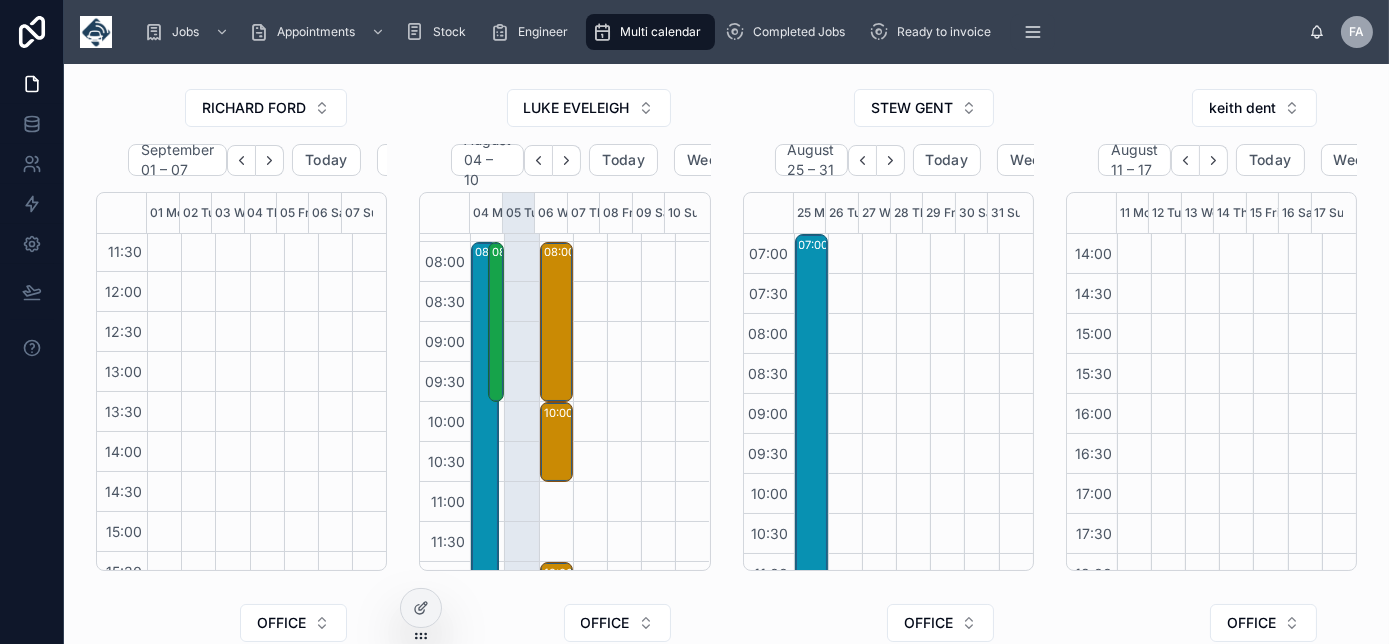 scroll, scrollTop: 363, scrollLeft: 0, axis: vertical 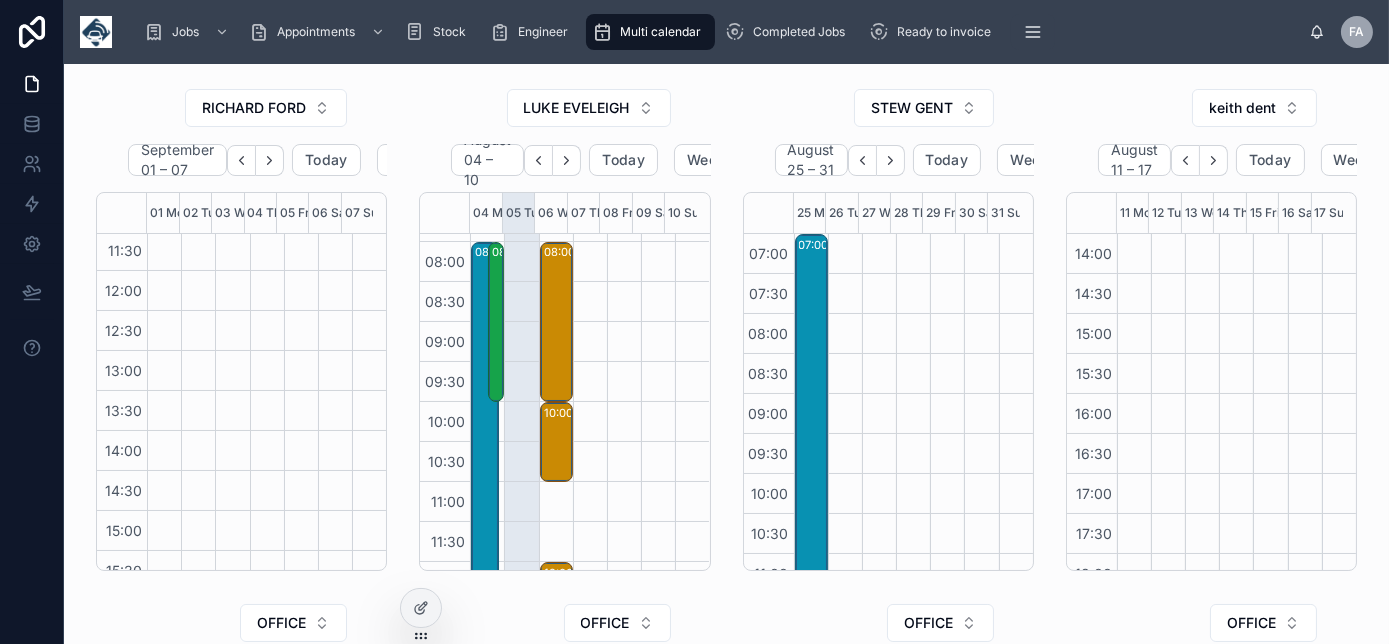 click on "RICHARD FORD September 01 – 07 Today Week 01 Mon 02 Tue 03 Wed 04 Thu 05 Fri 06 Sat 07 Sun 07:00 07:30 08:00 08:30 09:00 09:30 10:00 10:30 11:00 11:30 12:00 12:30 13:00 13:30 14:00 14:30 15:00 15:30 16:00 16:30 17:00 17:30 18:00 18:30" at bounding box center [241, 329] 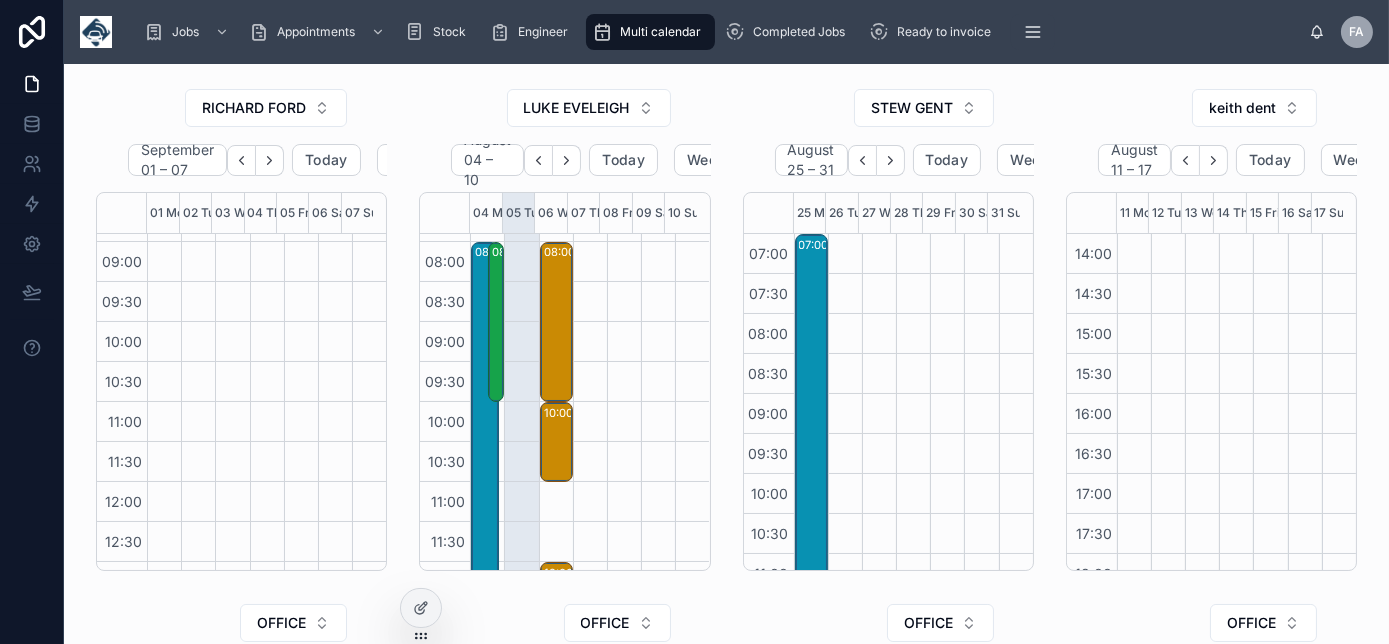 scroll, scrollTop: 0, scrollLeft: 0, axis: both 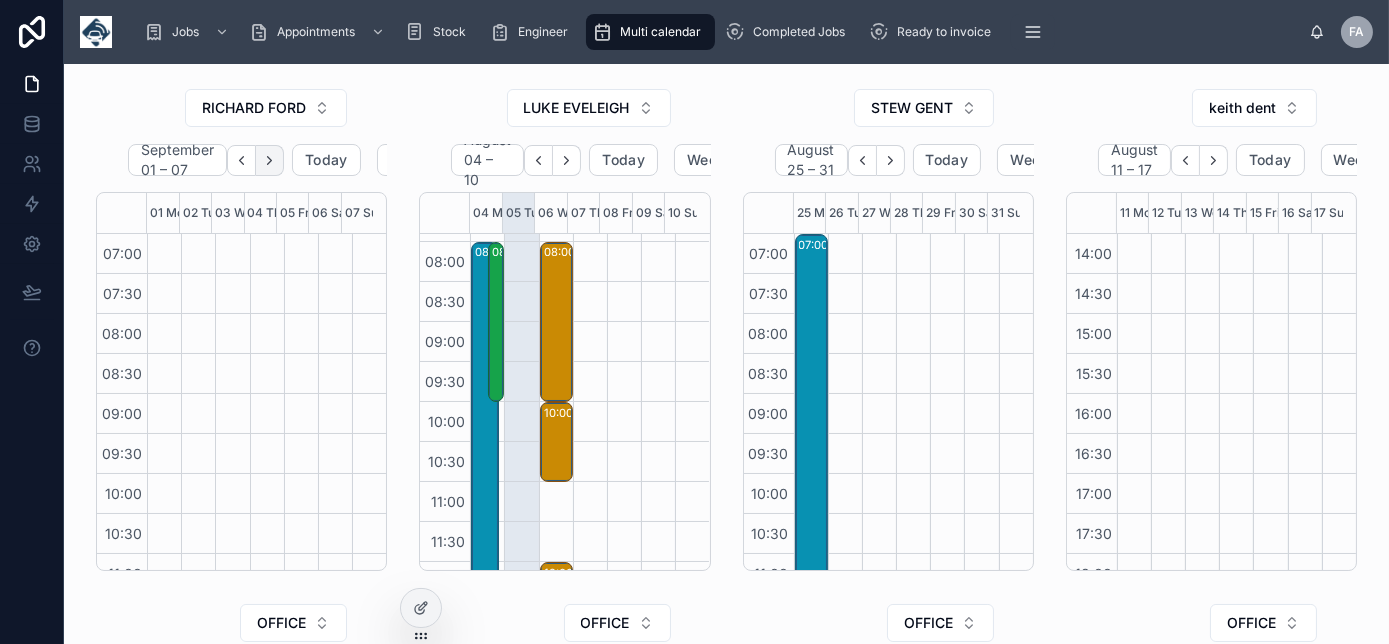 click 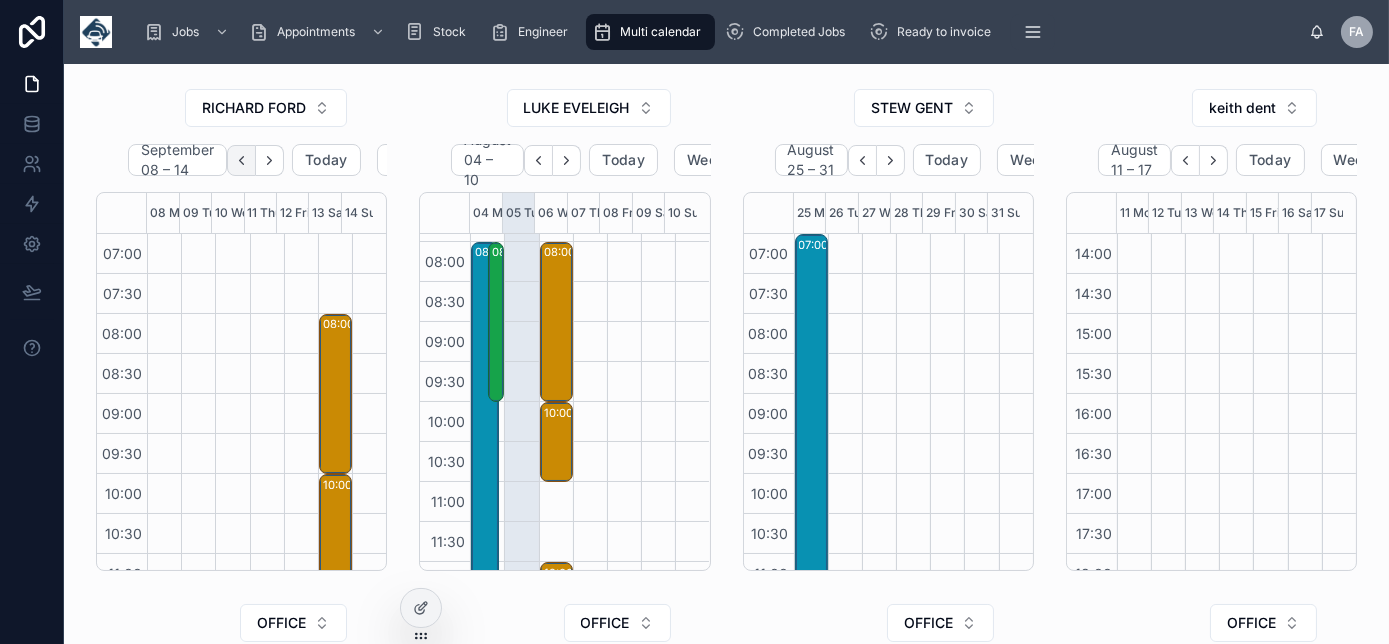 click 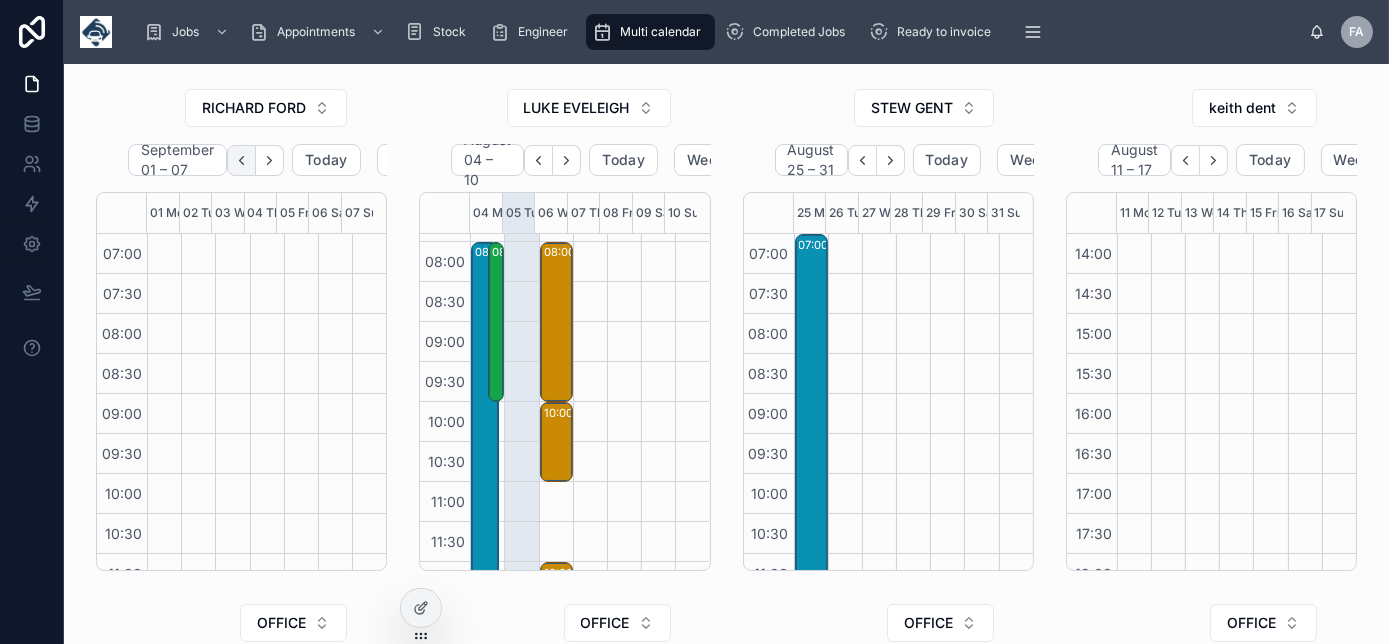 click 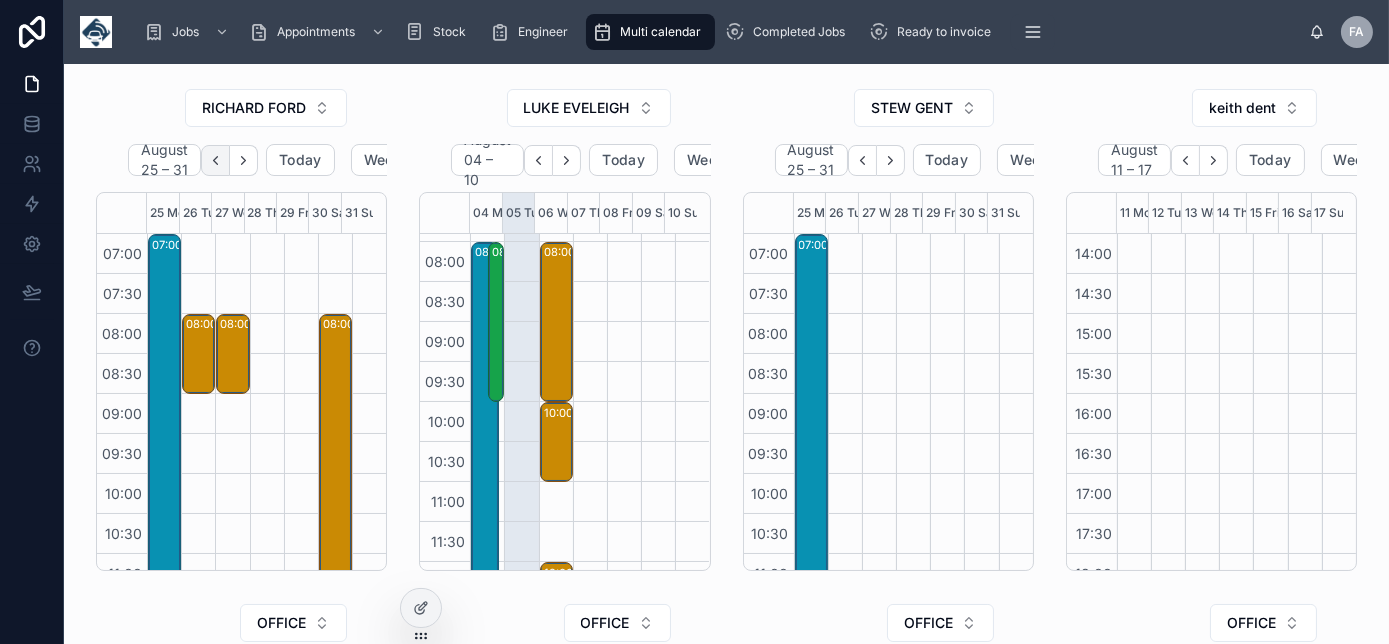 click 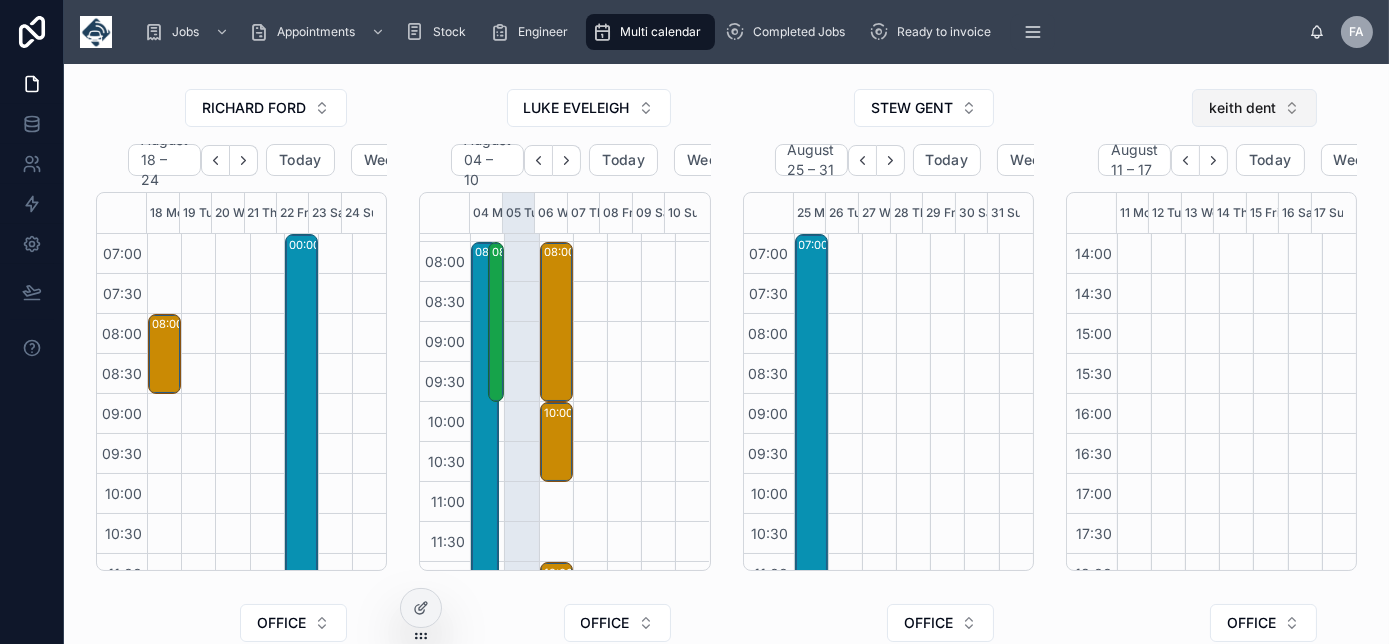 click on "keith dent" at bounding box center [1242, 108] 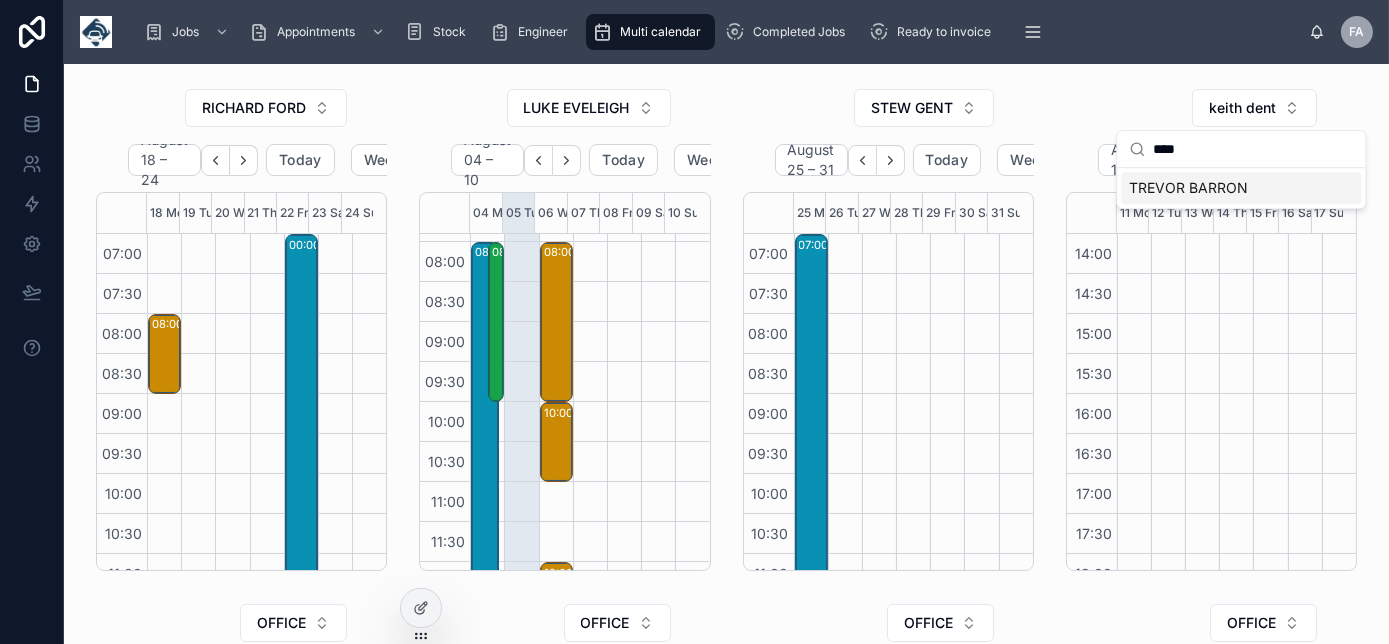 type on "****" 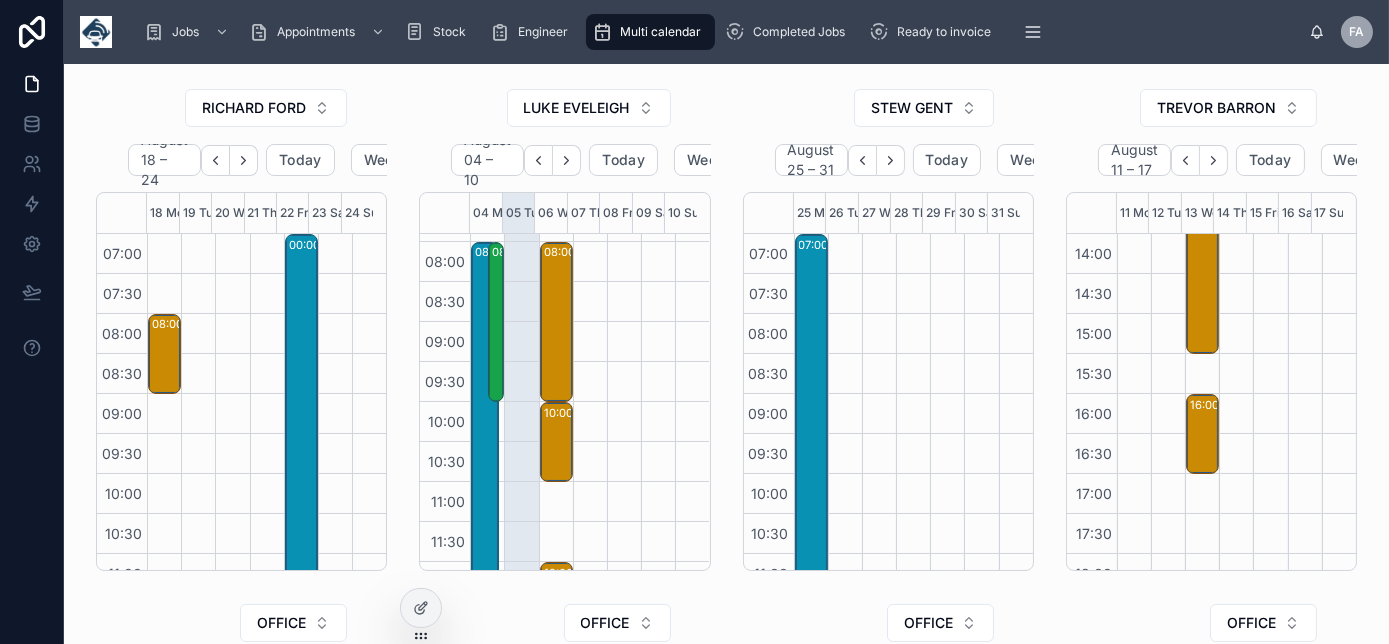 scroll, scrollTop: 0, scrollLeft: 0, axis: both 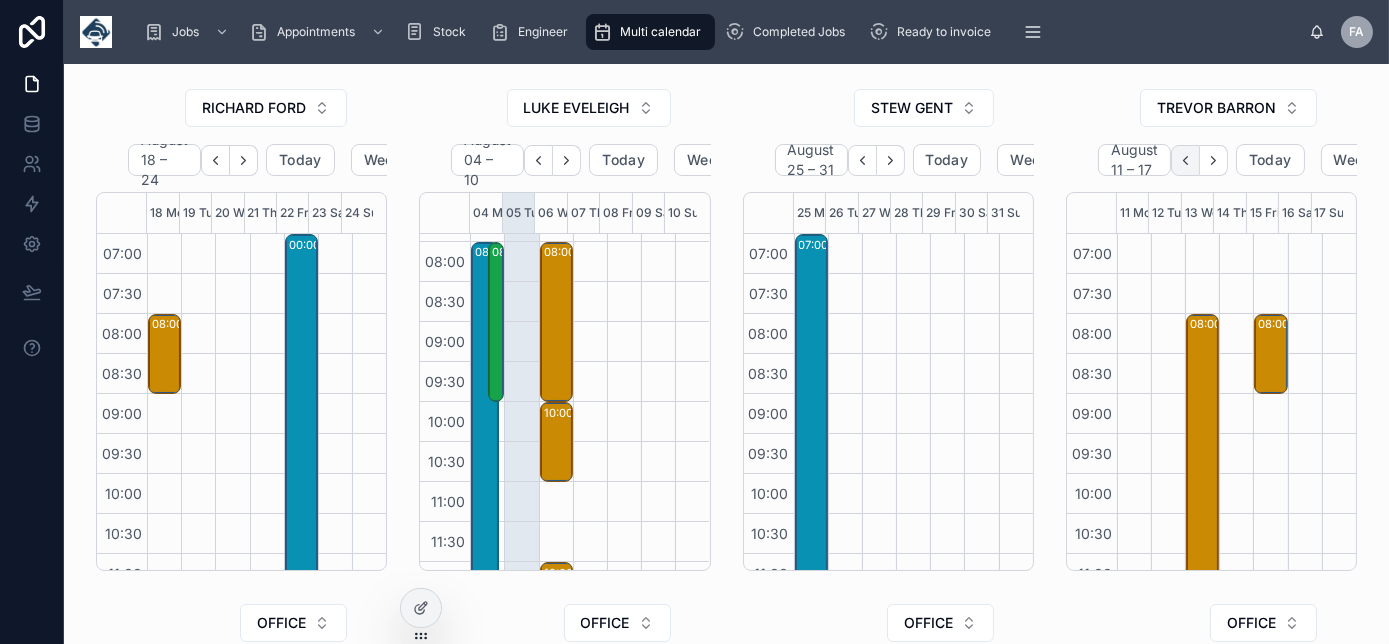 click 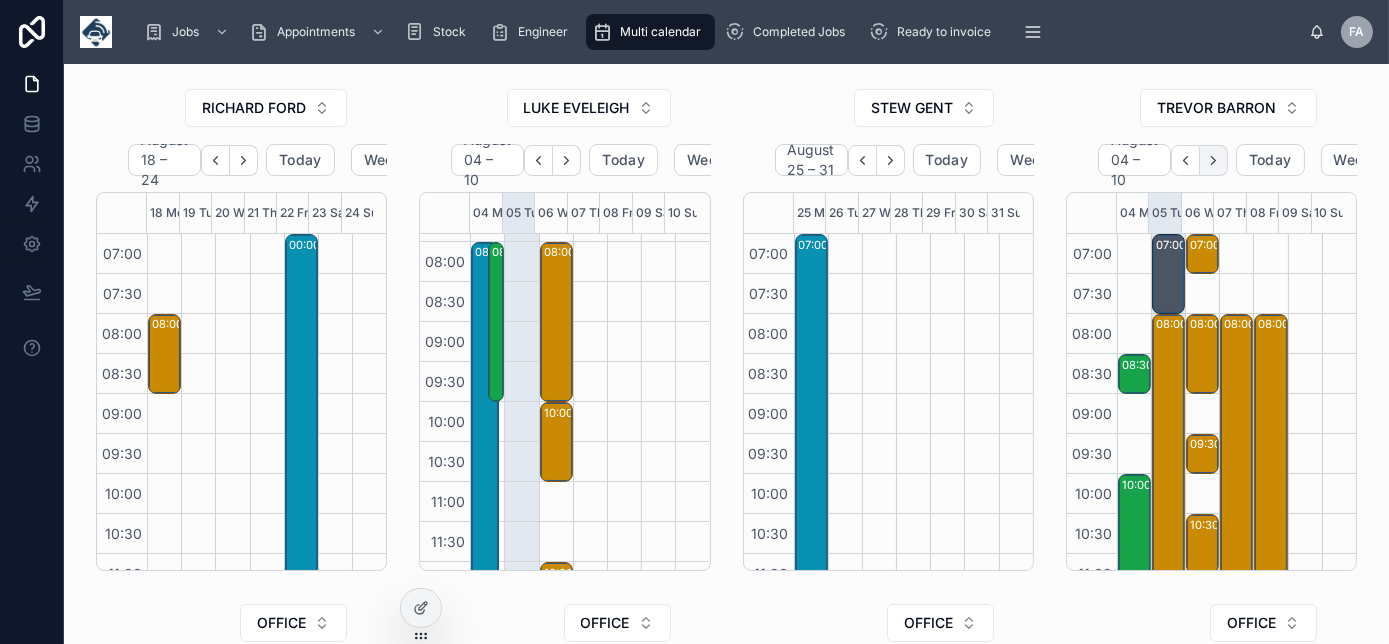 click 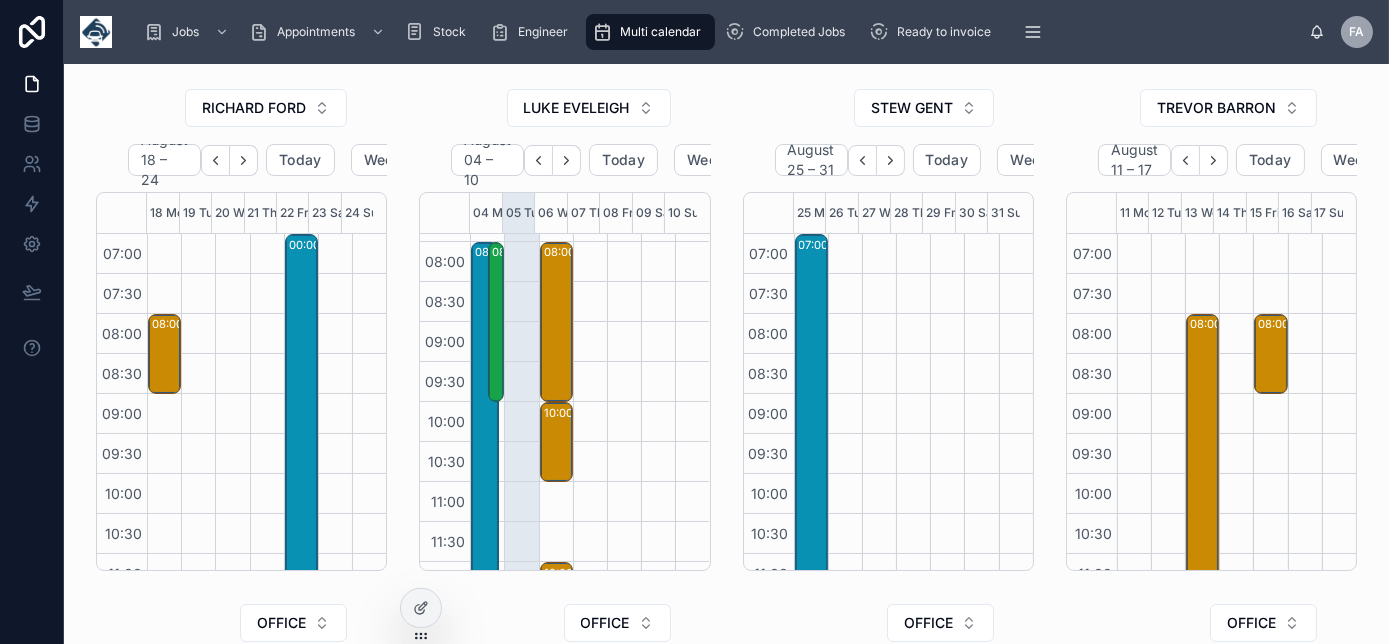 click 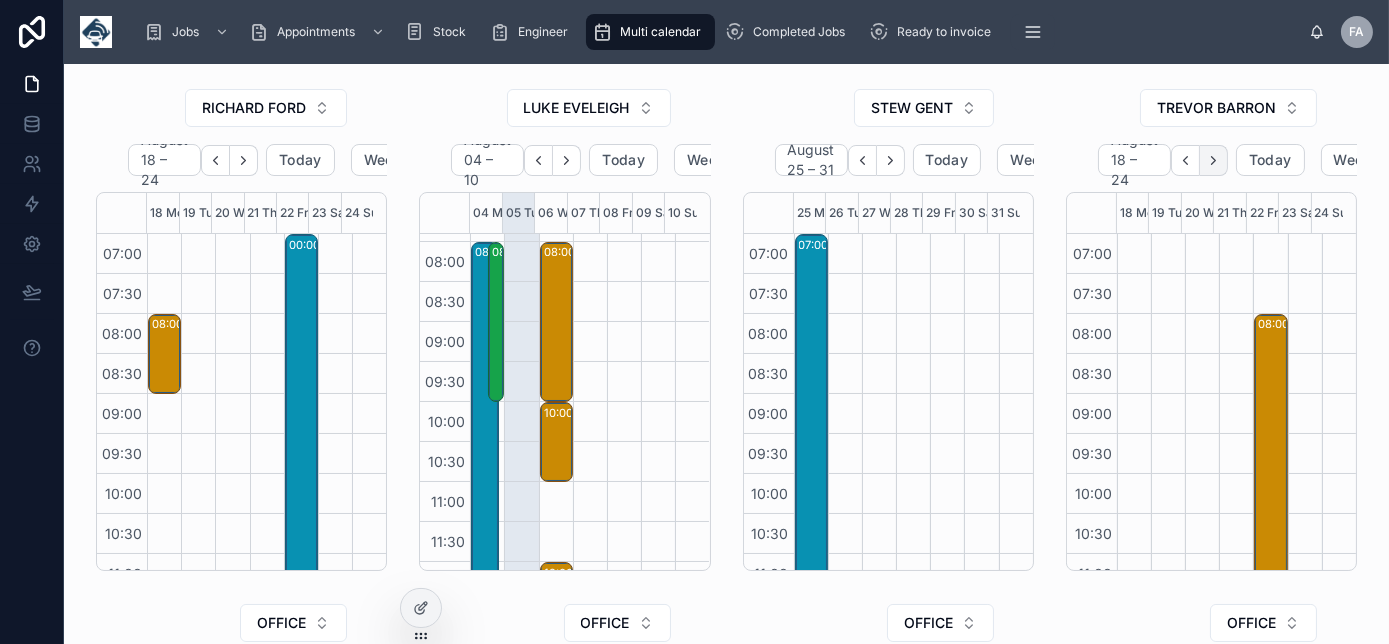 click 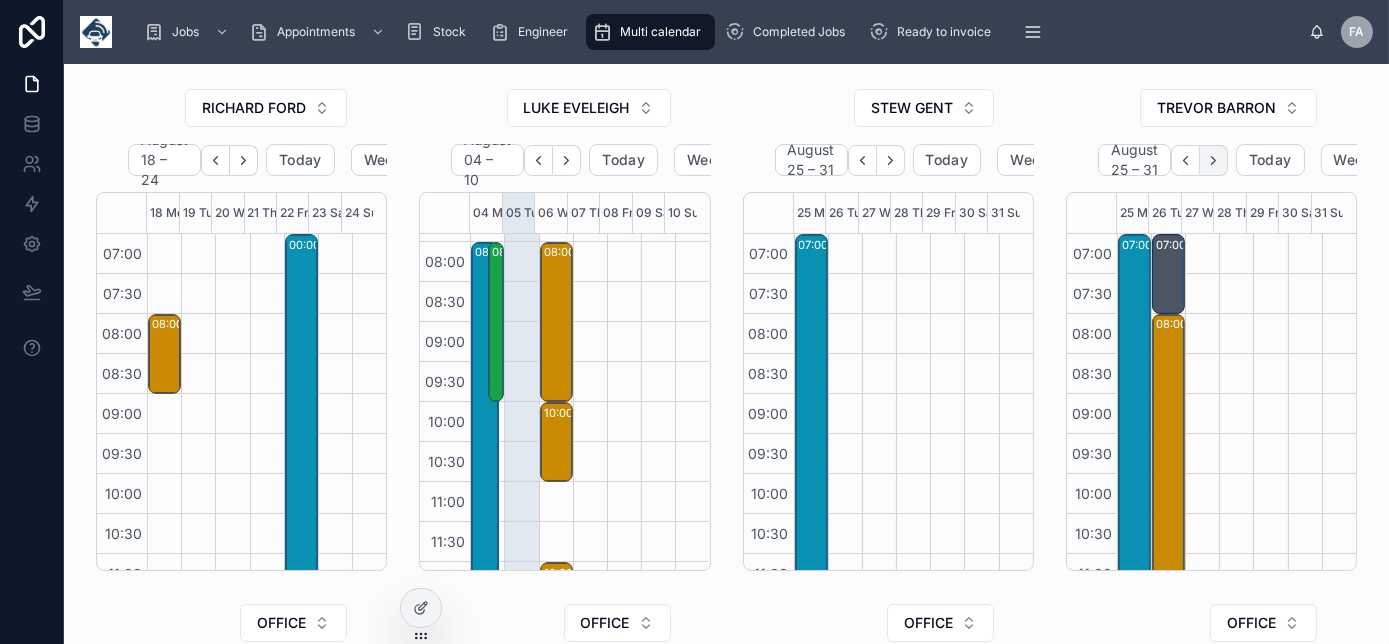 click 